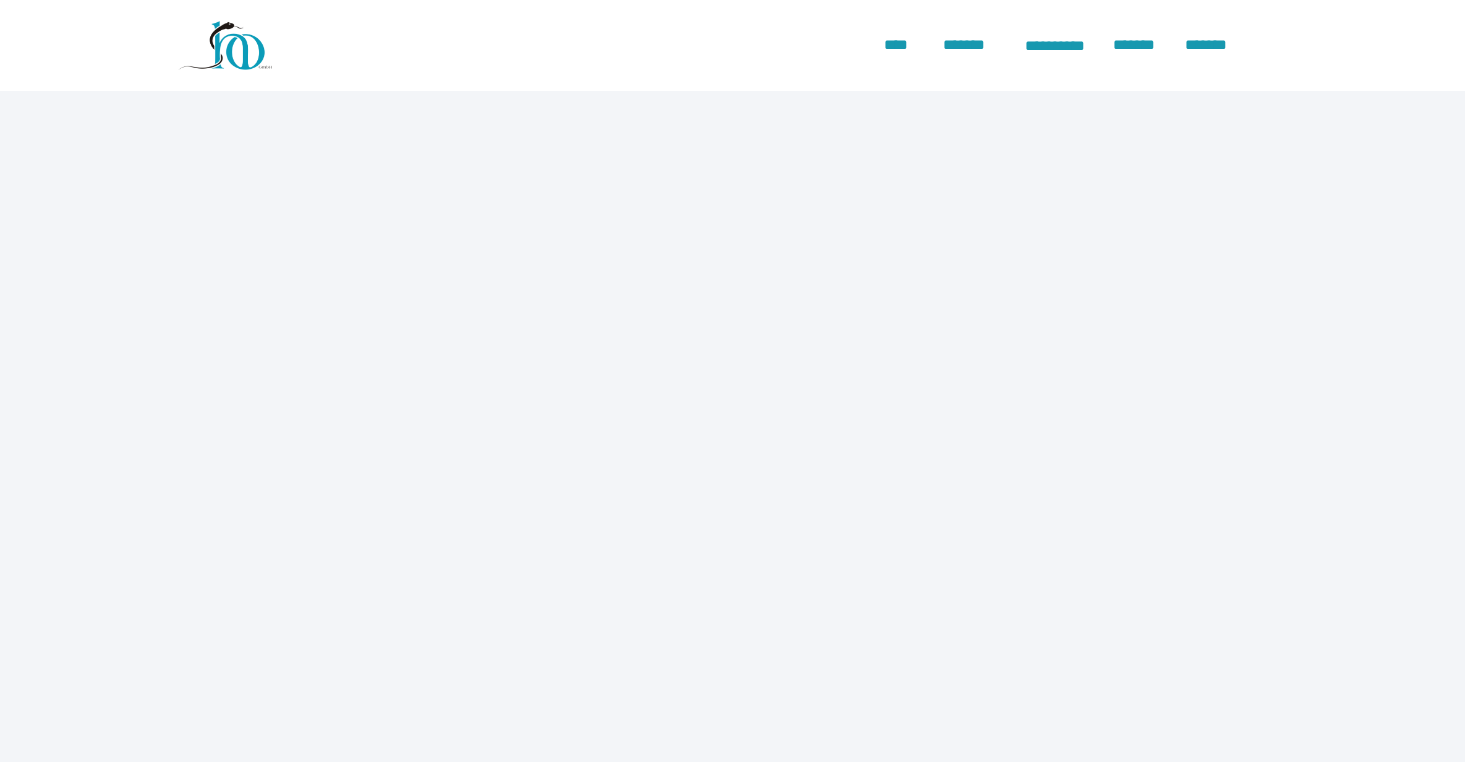 scroll, scrollTop: 0, scrollLeft: 0, axis: both 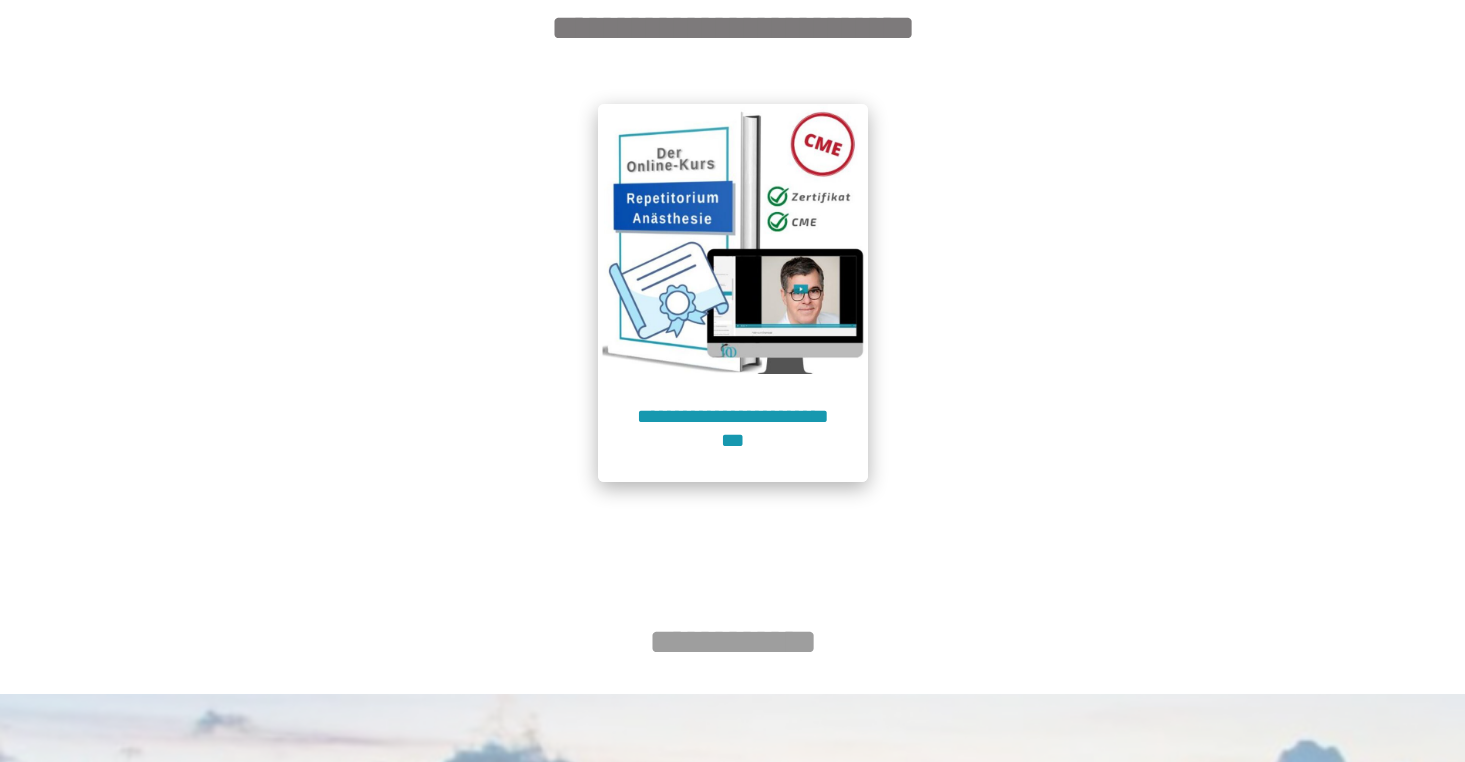 click at bounding box center (733, 239) 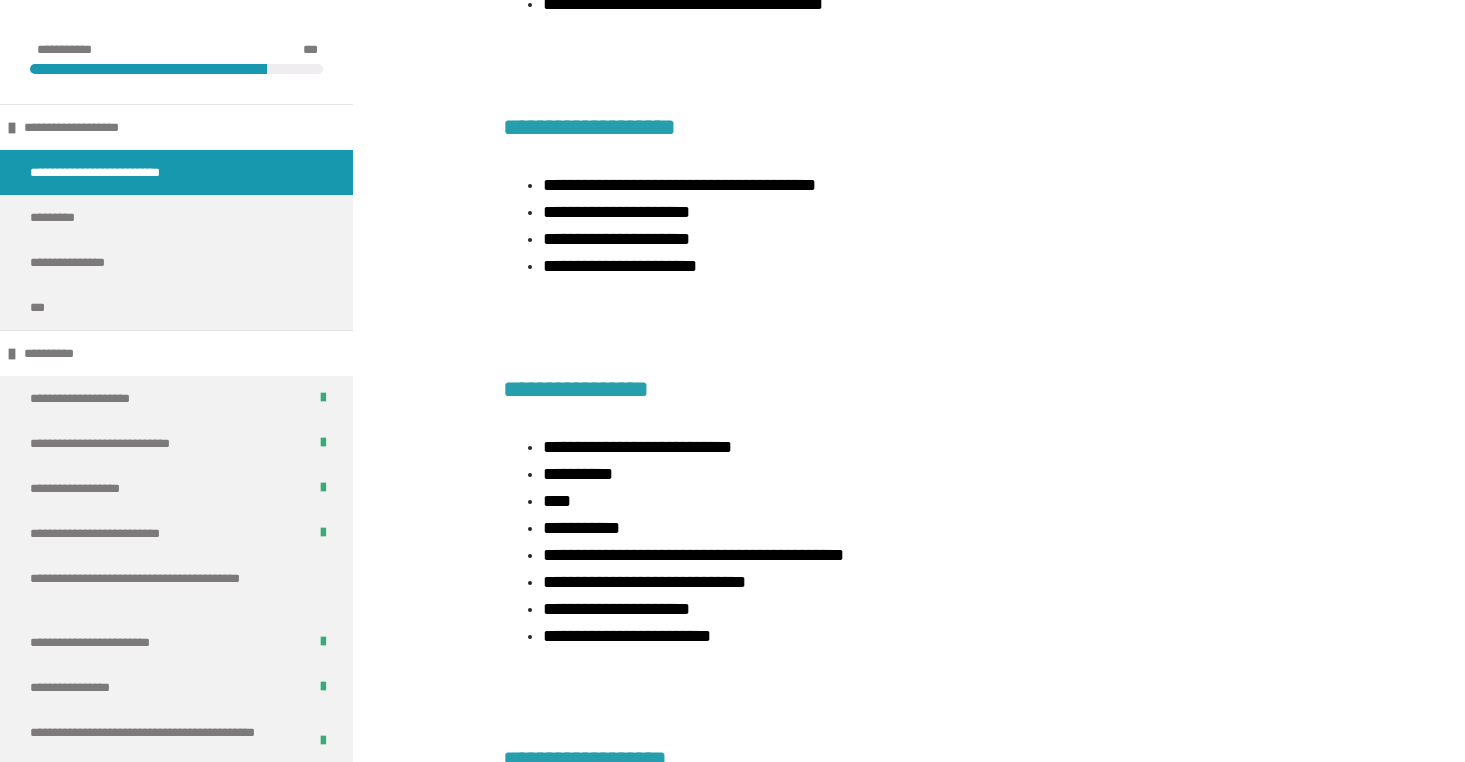 scroll, scrollTop: 3479, scrollLeft: 0, axis: vertical 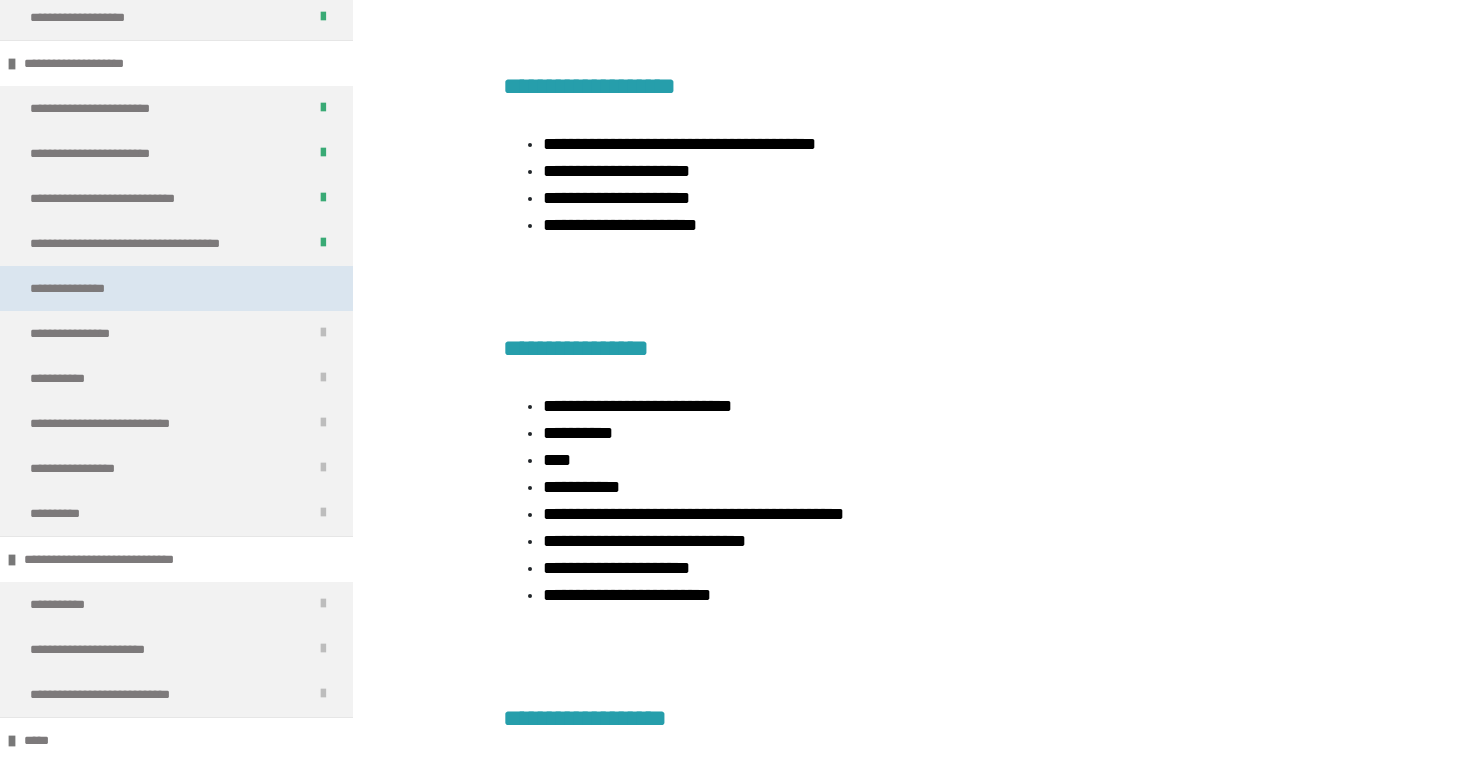 click on "**********" at bounding box center (176, 288) 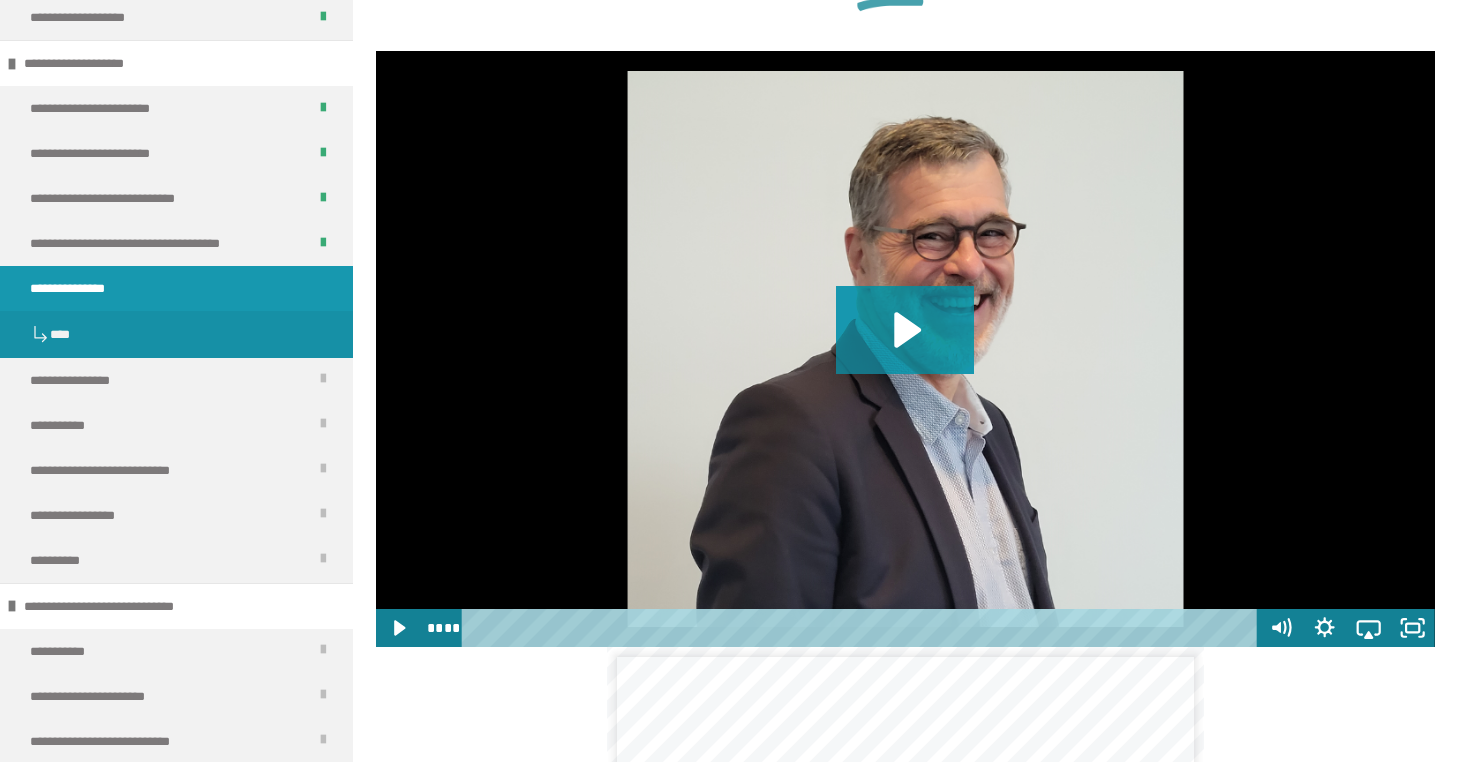 scroll, scrollTop: 1483, scrollLeft: 0, axis: vertical 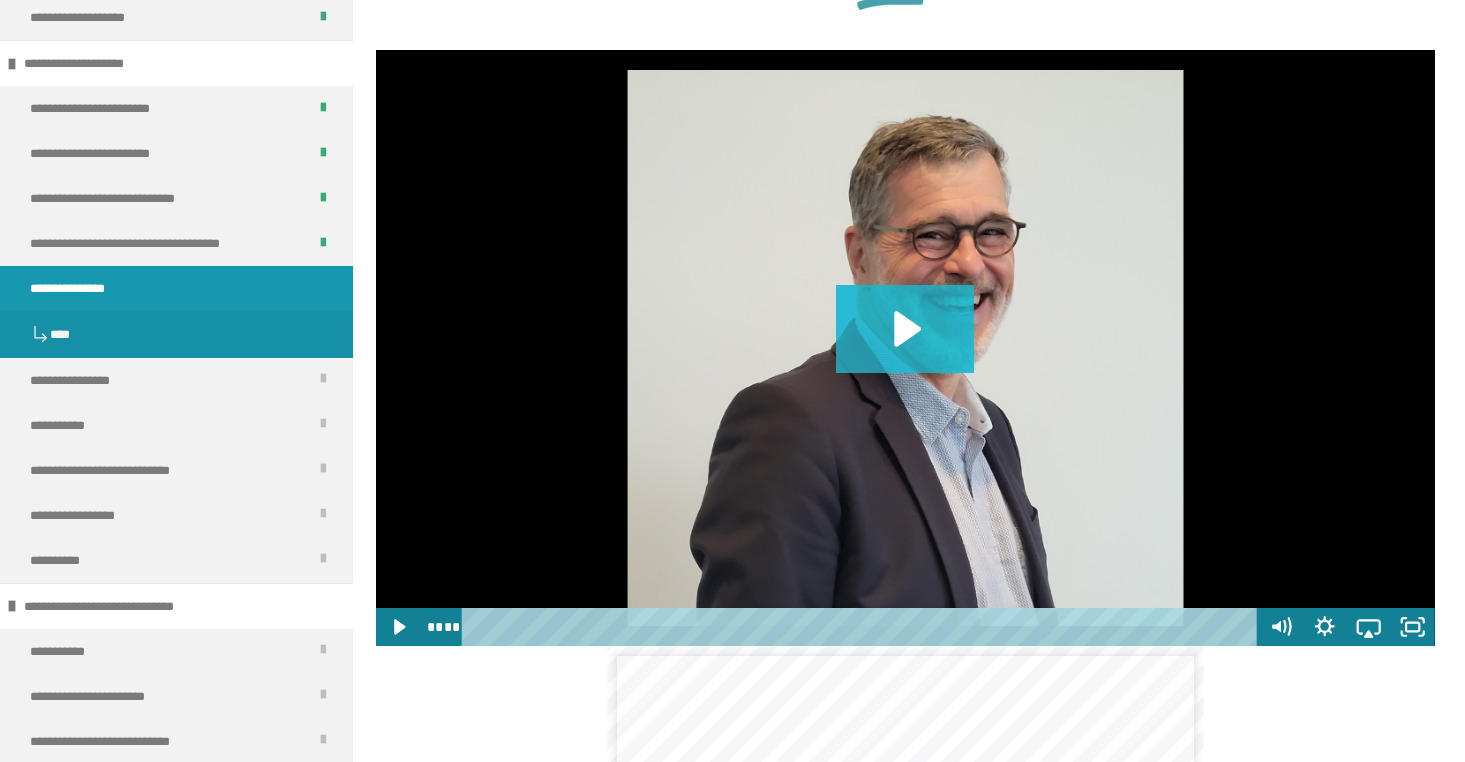 click 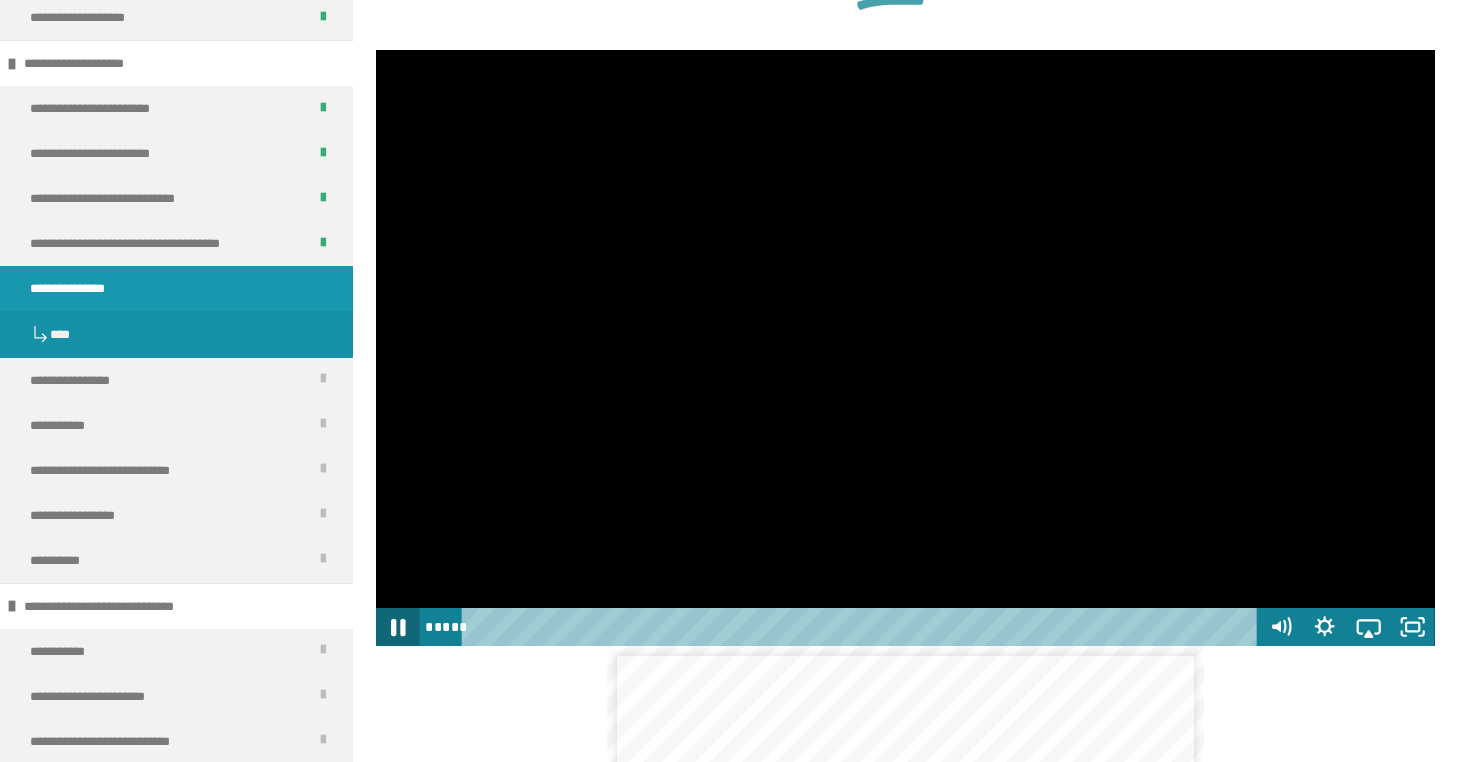 click 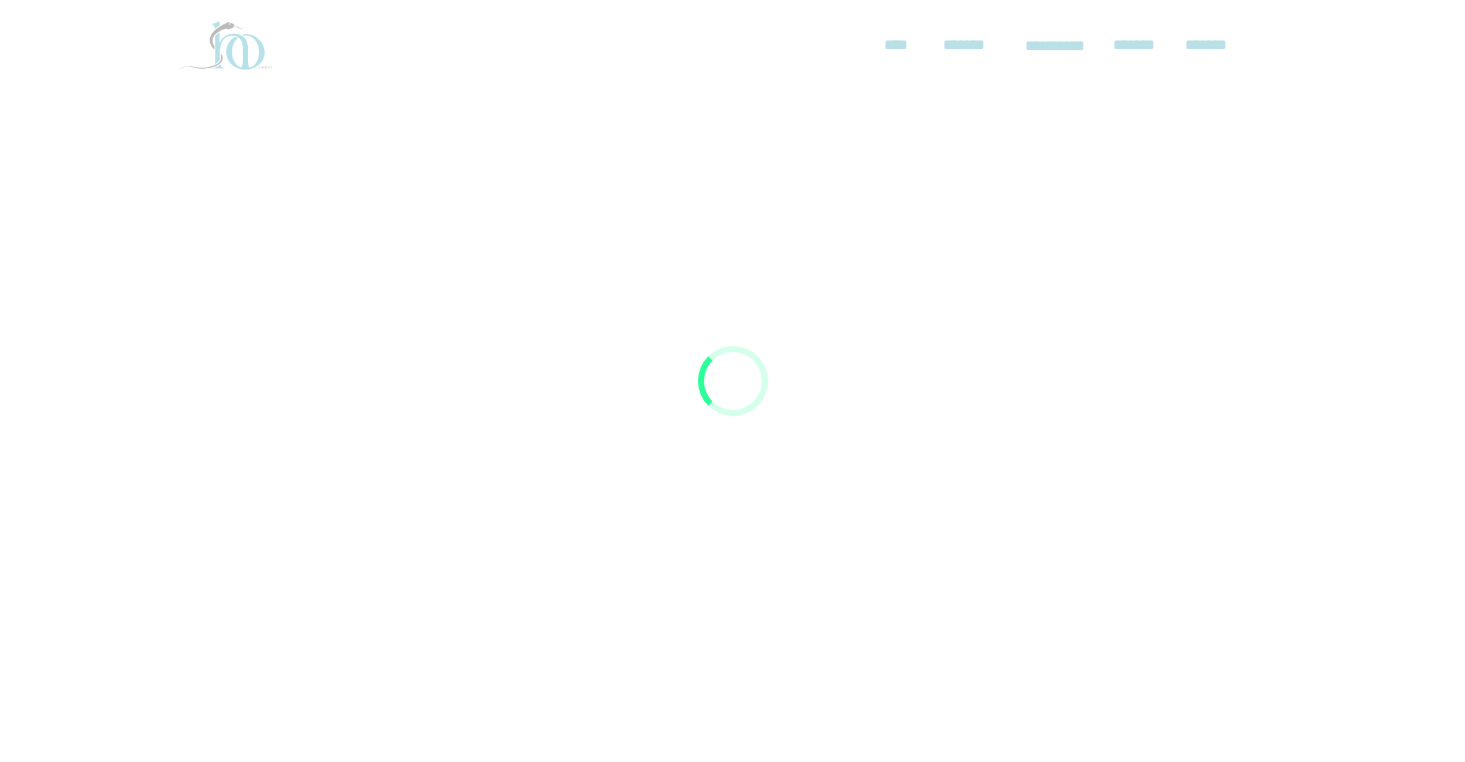 scroll, scrollTop: 91, scrollLeft: 0, axis: vertical 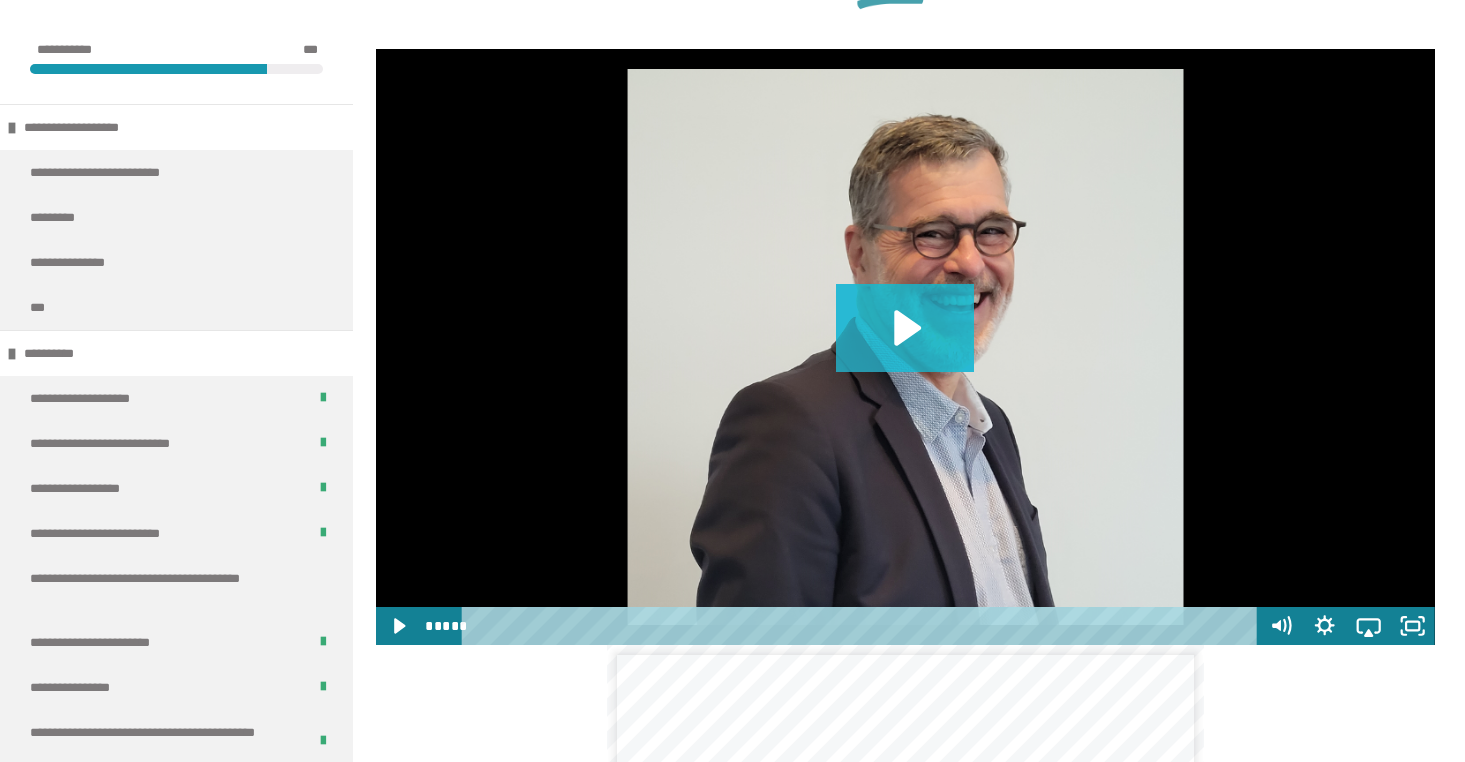 click 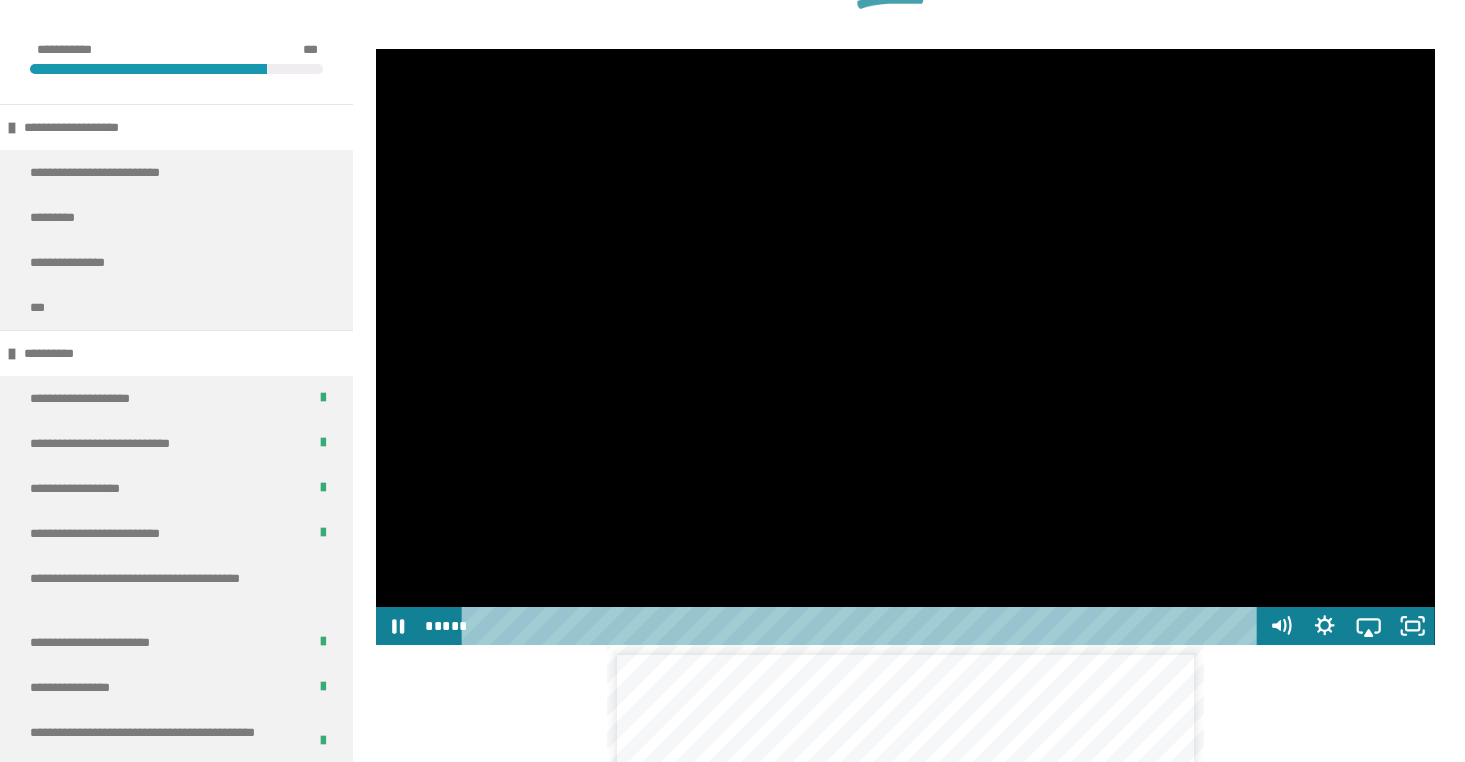 click at bounding box center (863, 626) 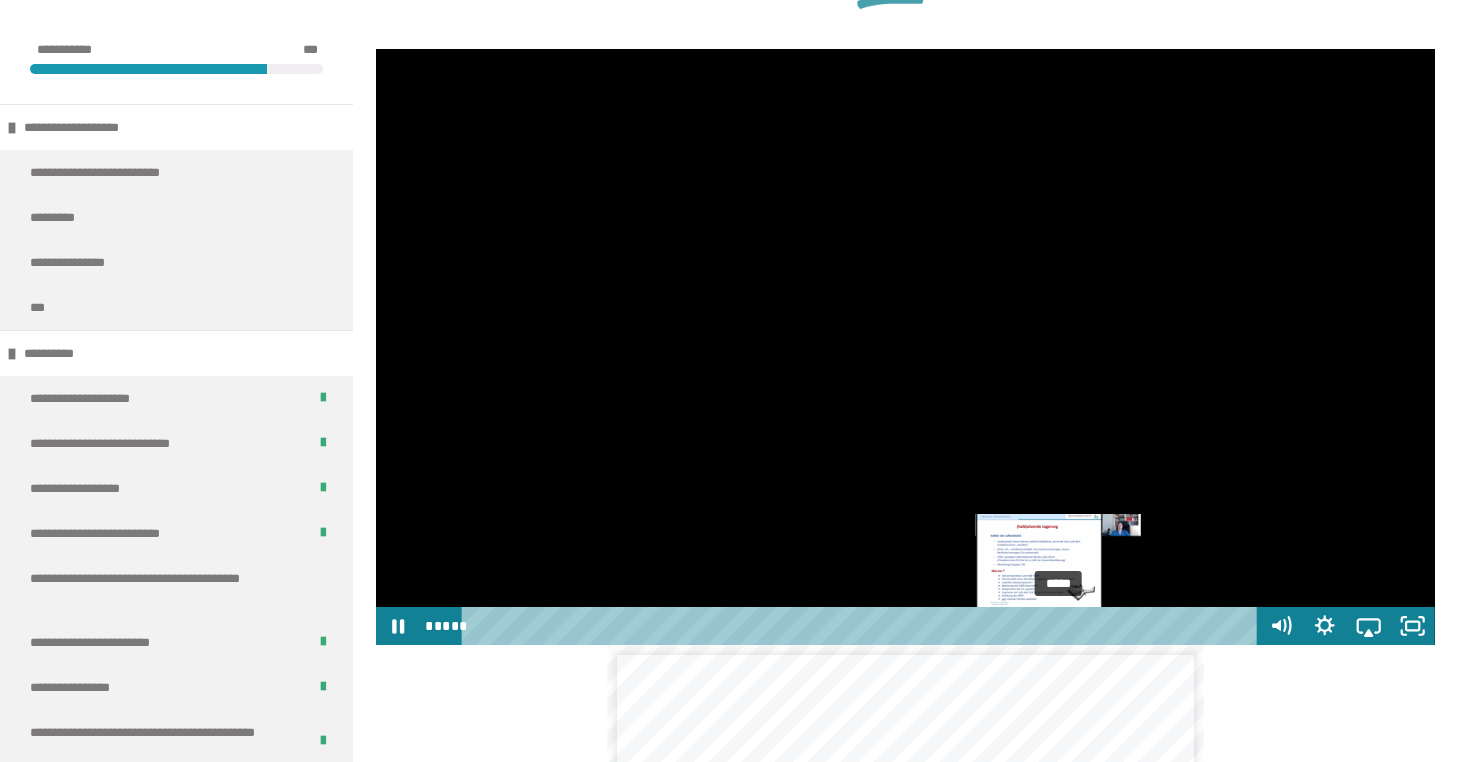 click on "*****" at bounding box center [863, 626] 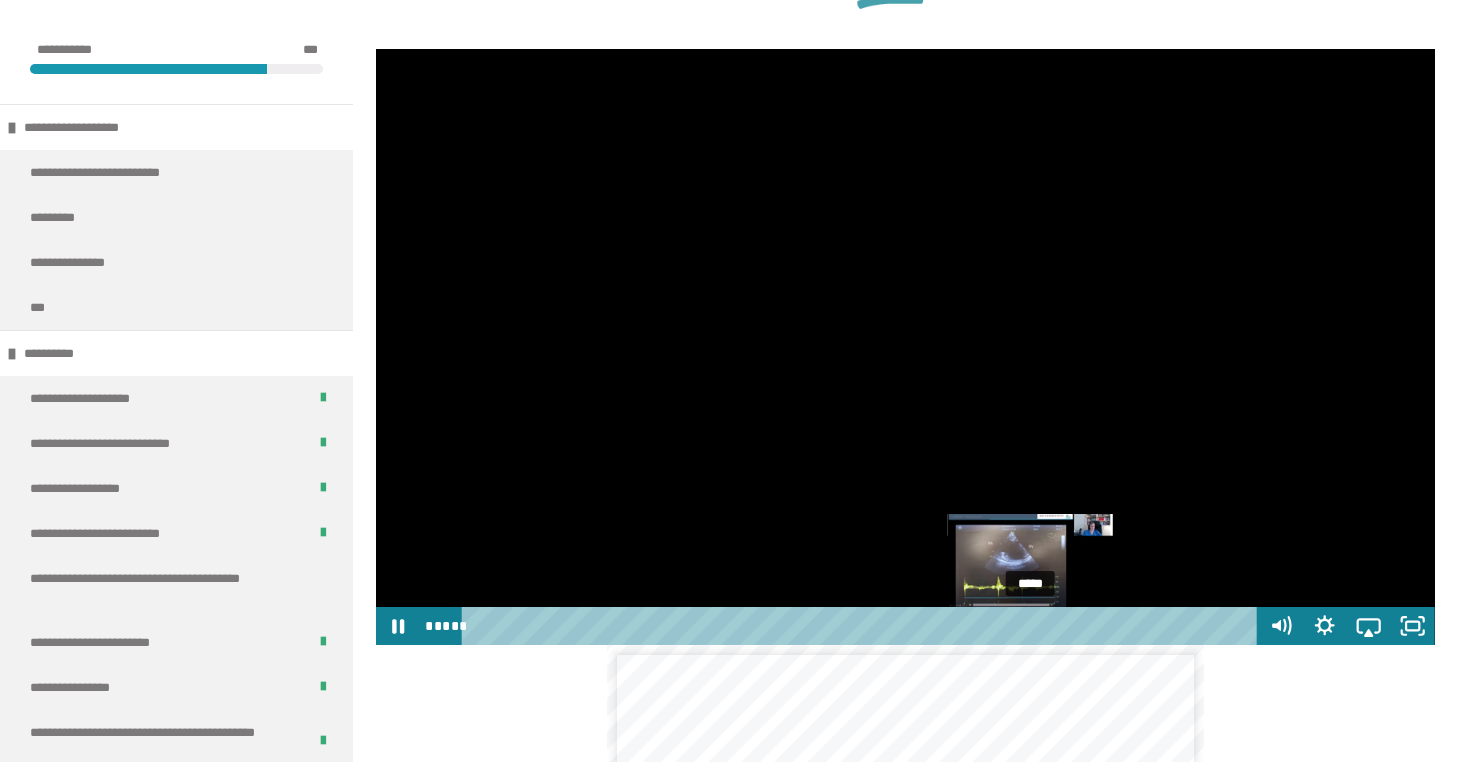 click on "*****" at bounding box center [863, 626] 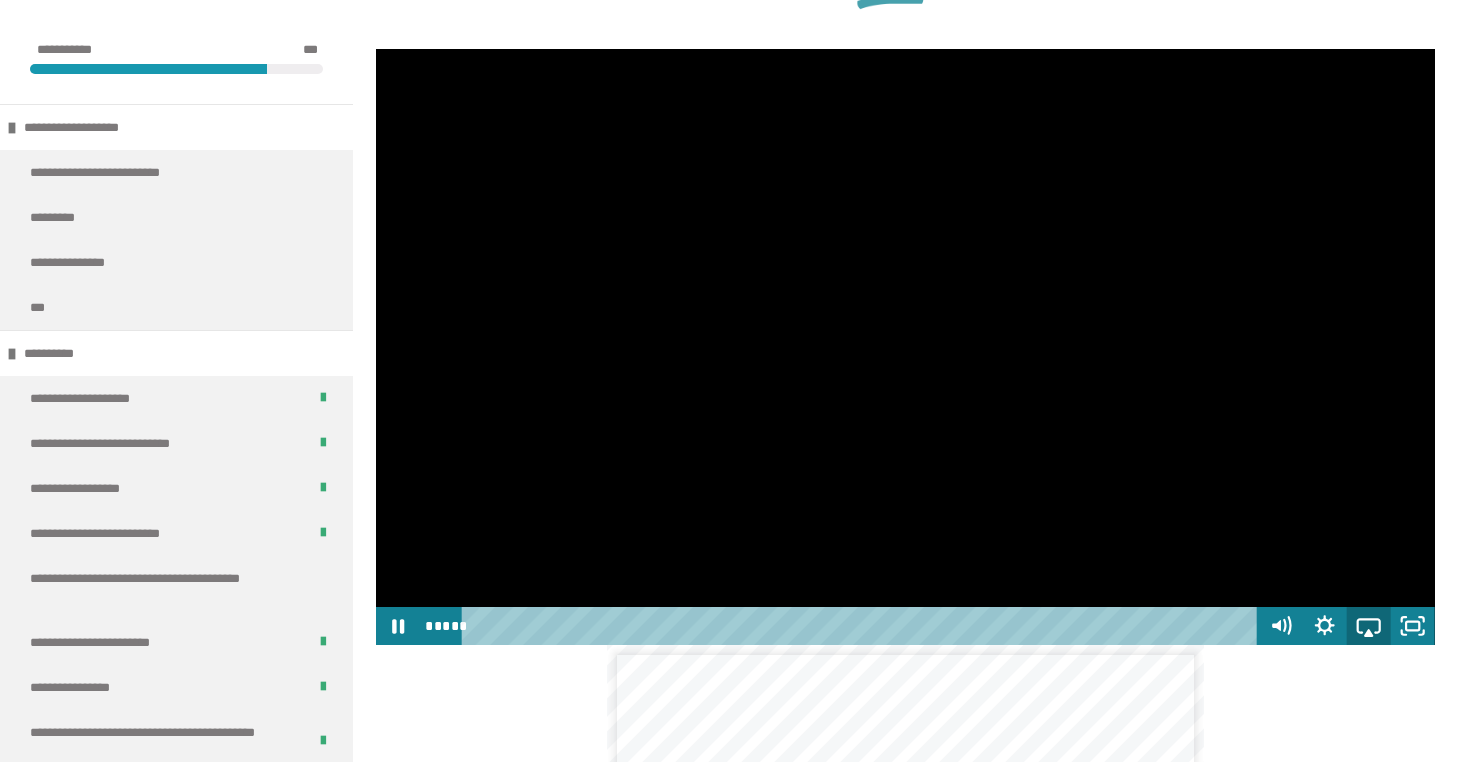 click 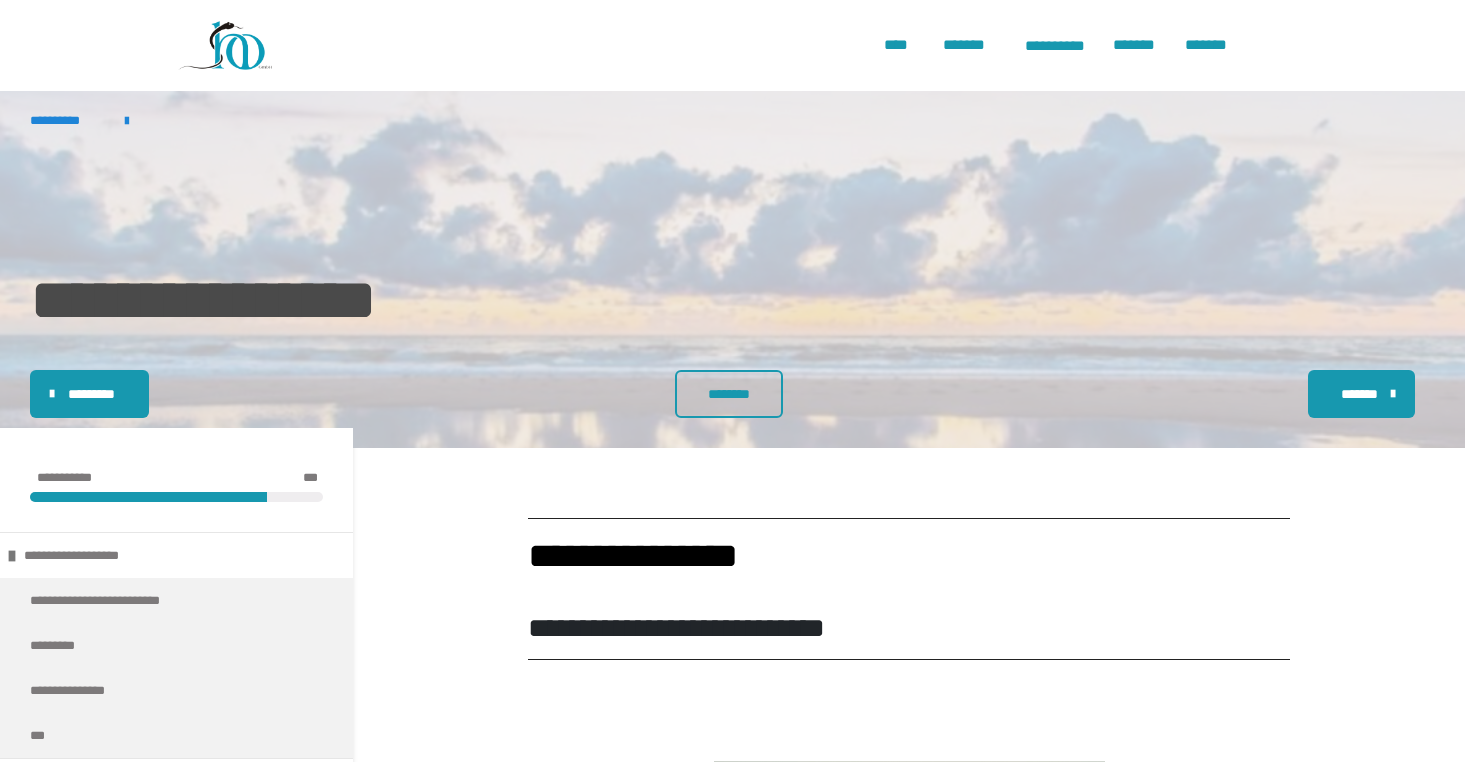 scroll, scrollTop: 0, scrollLeft: 0, axis: both 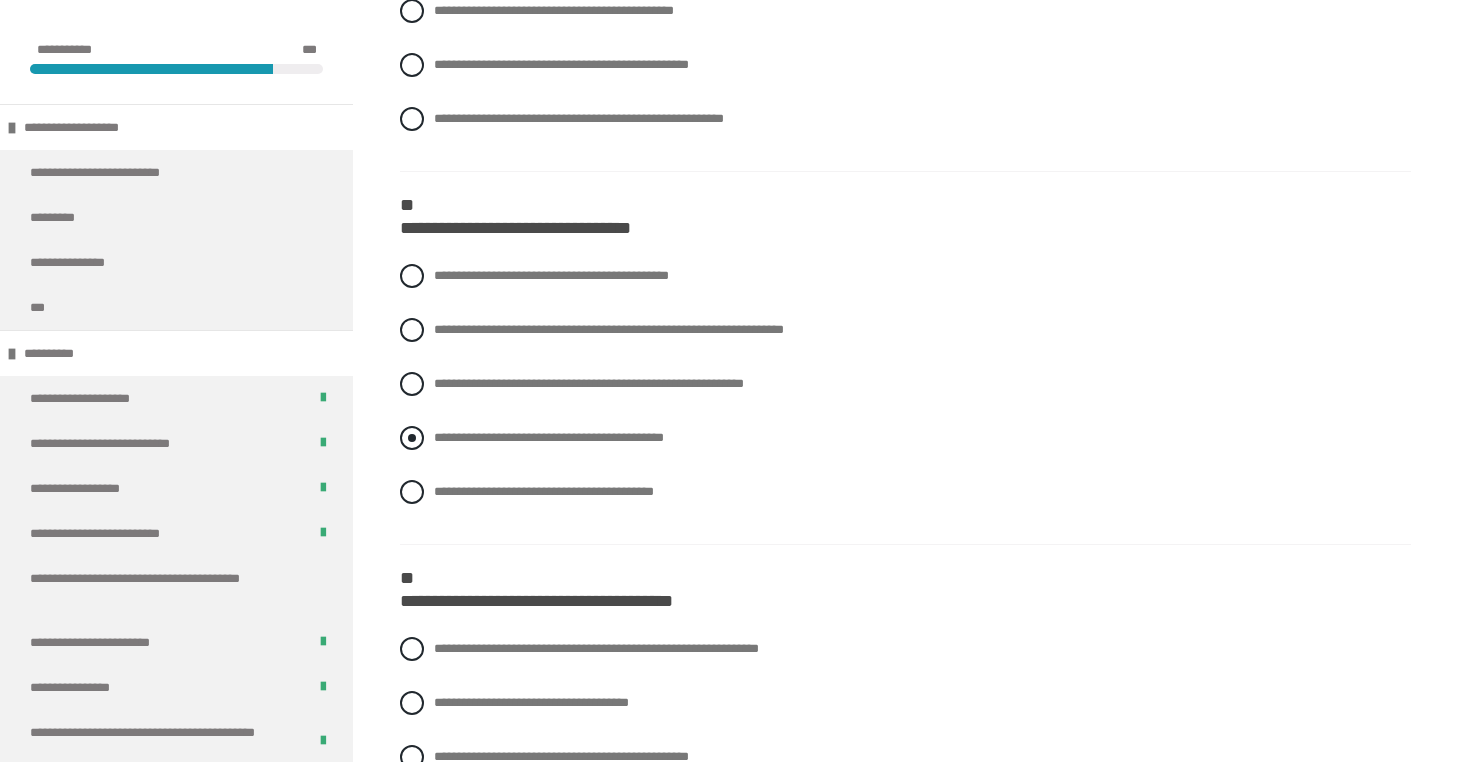 click on "**********" at bounding box center [549, 437] 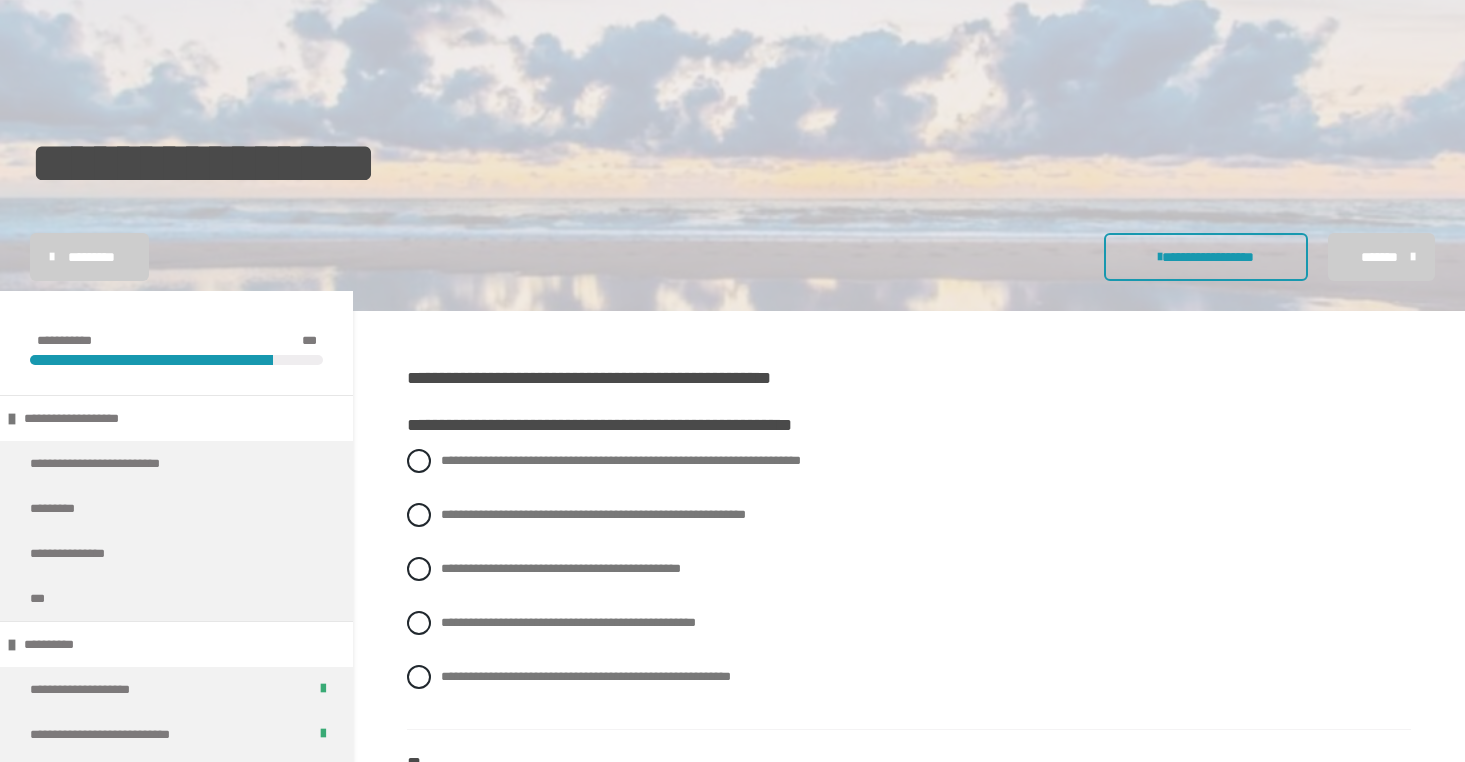 scroll, scrollTop: 144, scrollLeft: 0, axis: vertical 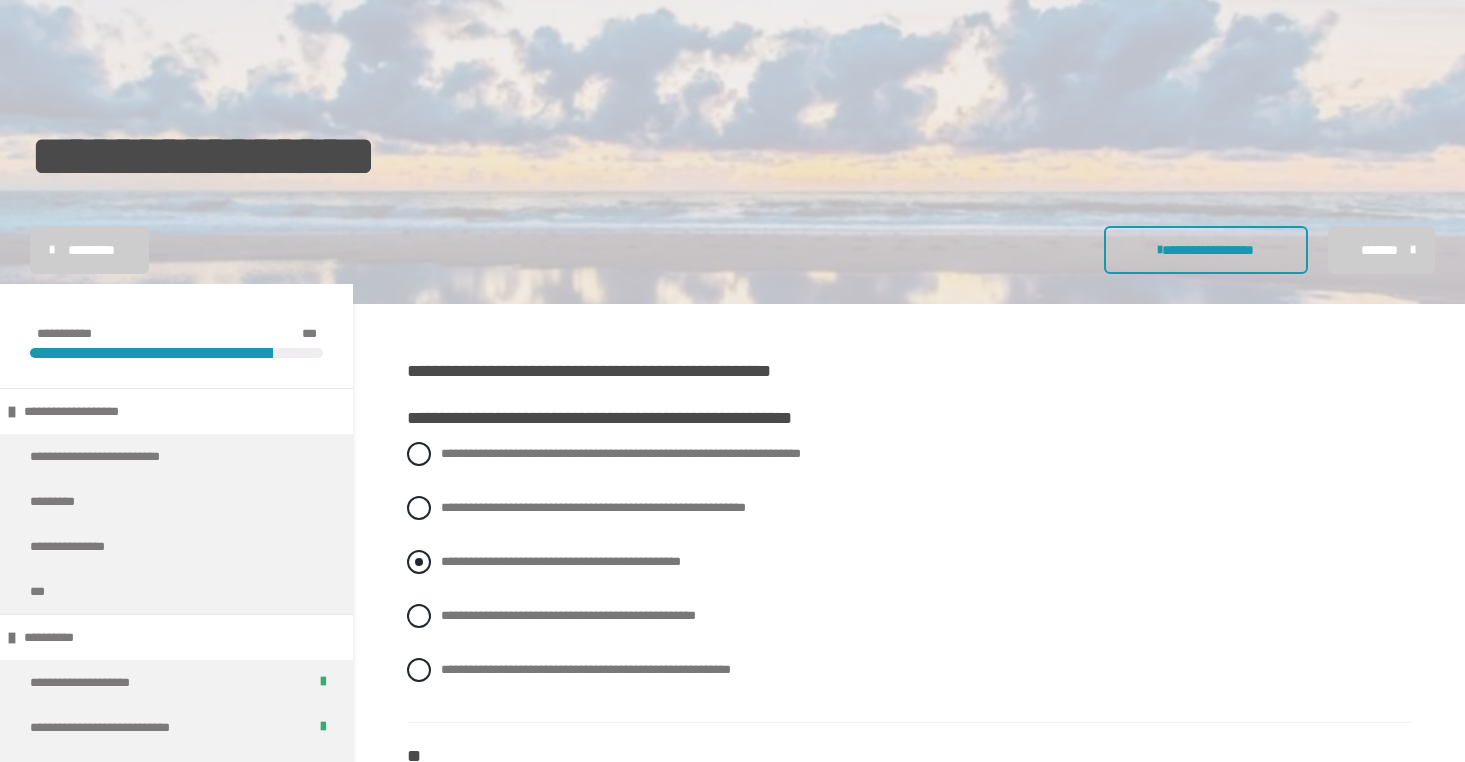 click on "**********" at bounding box center [909, 562] 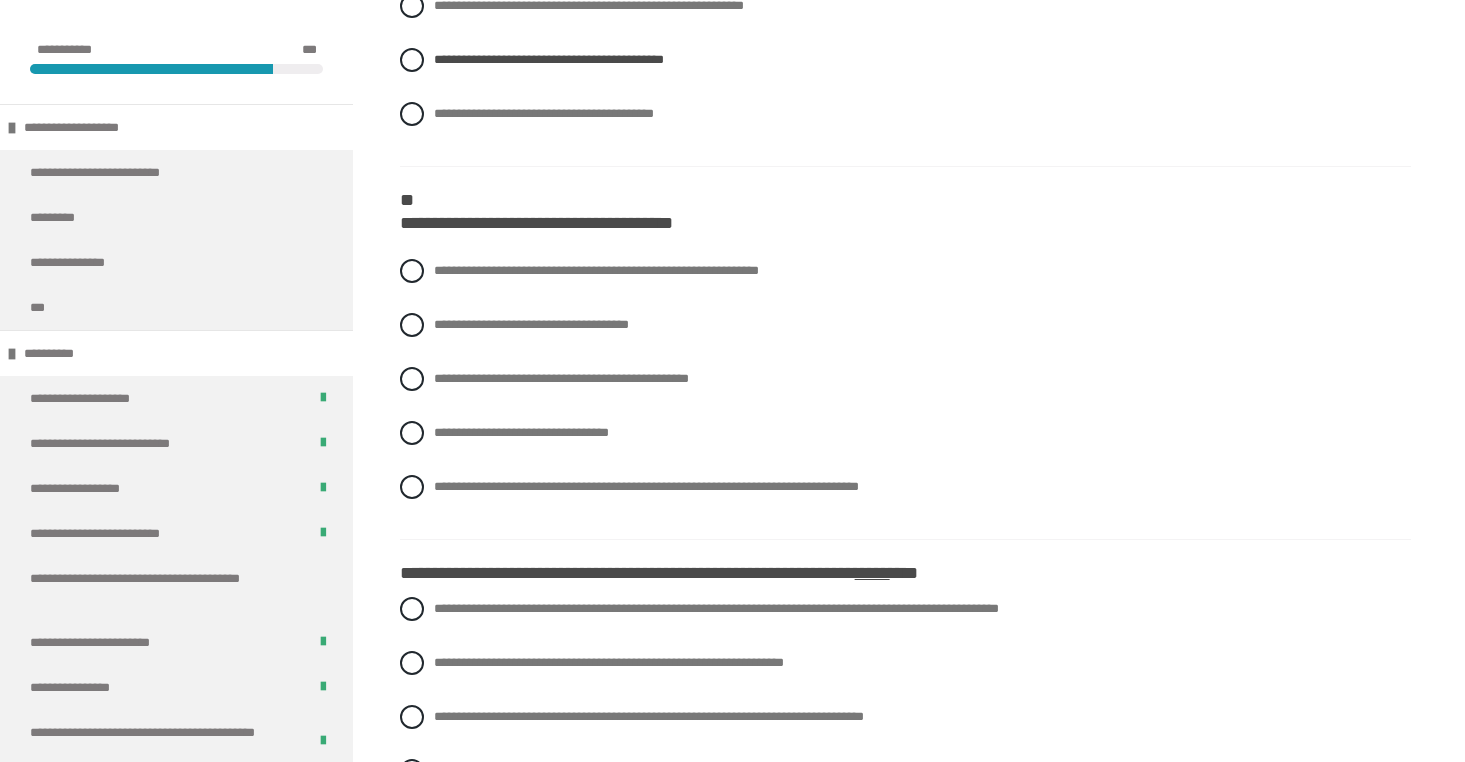 scroll, scrollTop: 1074, scrollLeft: 0, axis: vertical 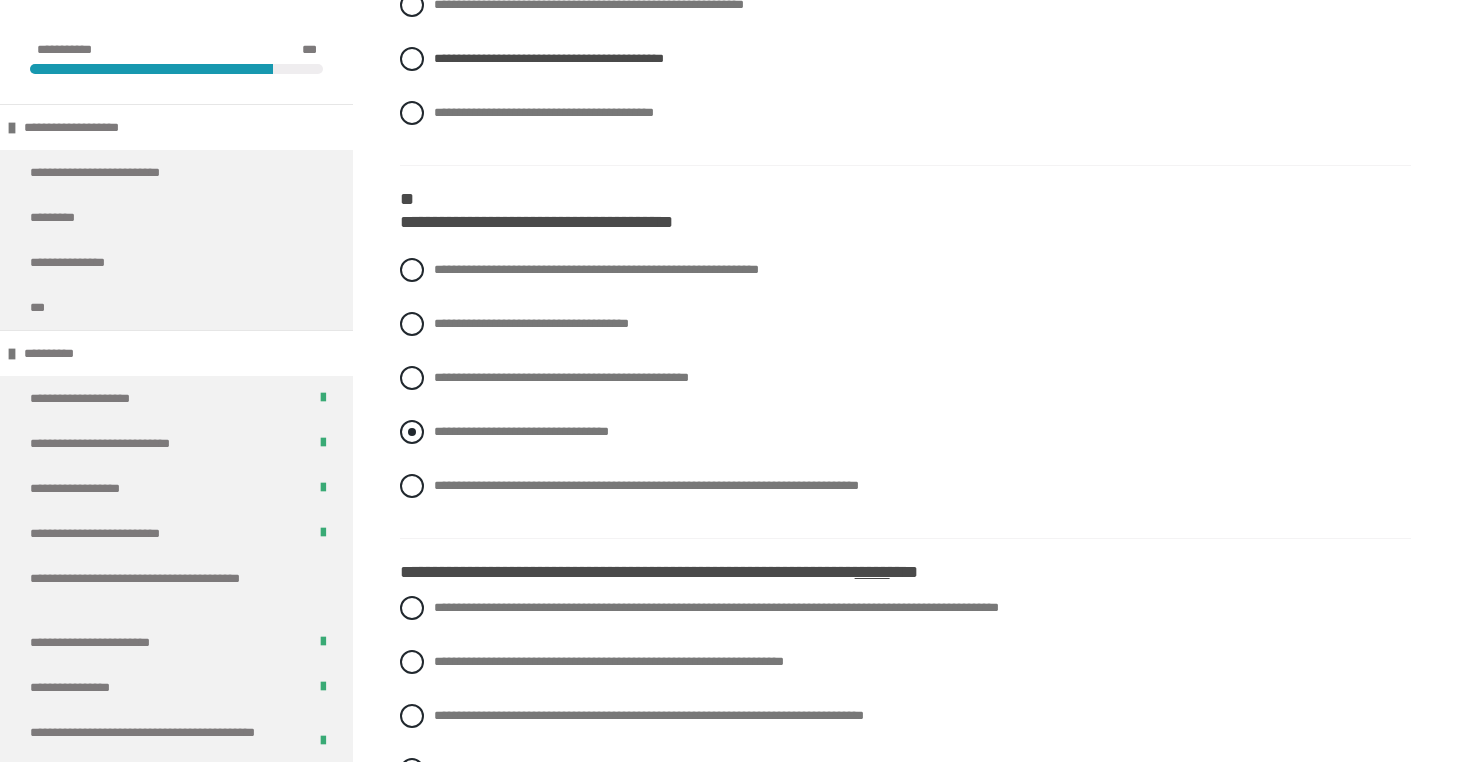click on "**********" at bounding box center (521, 431) 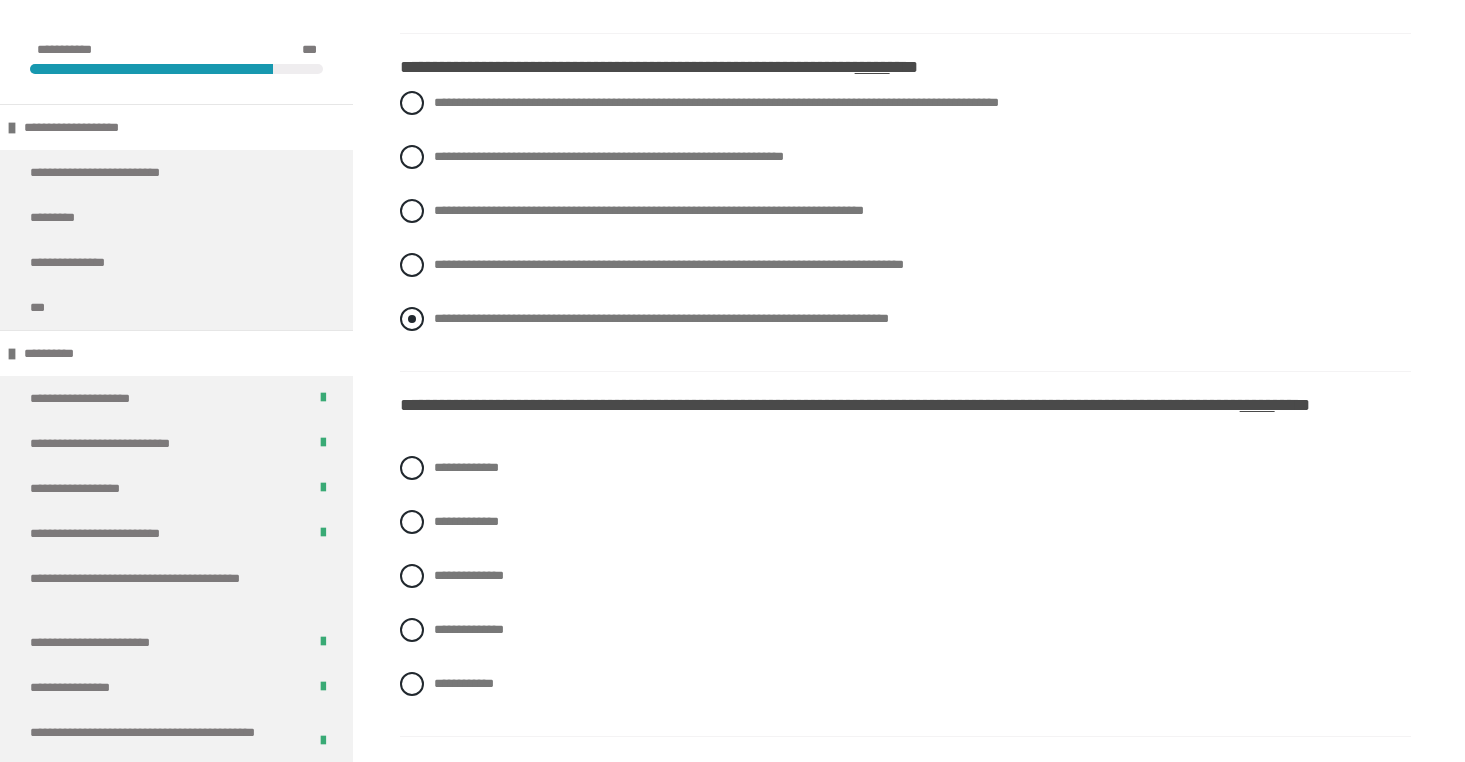 scroll, scrollTop: 1583, scrollLeft: 0, axis: vertical 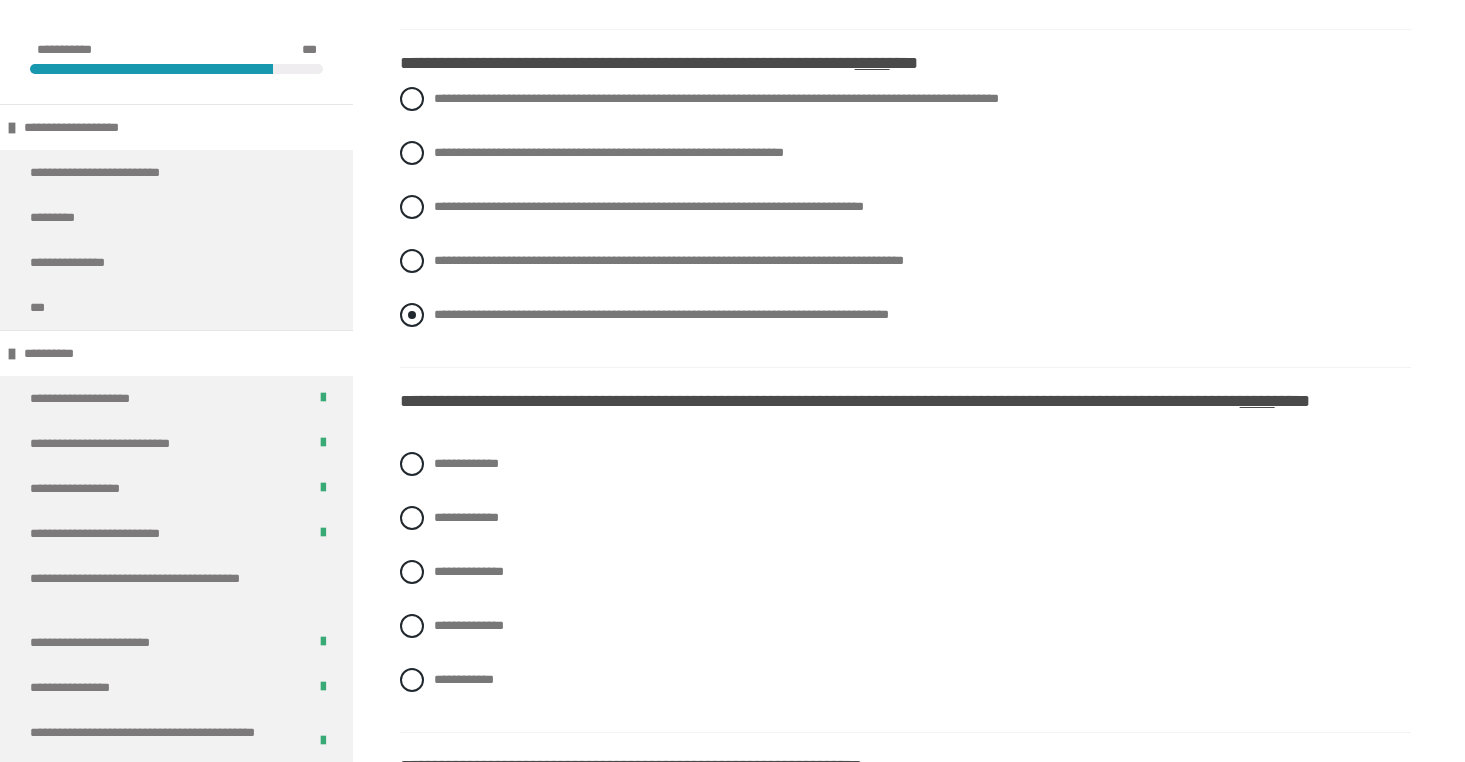 click on "**********" at bounding box center [661, 314] 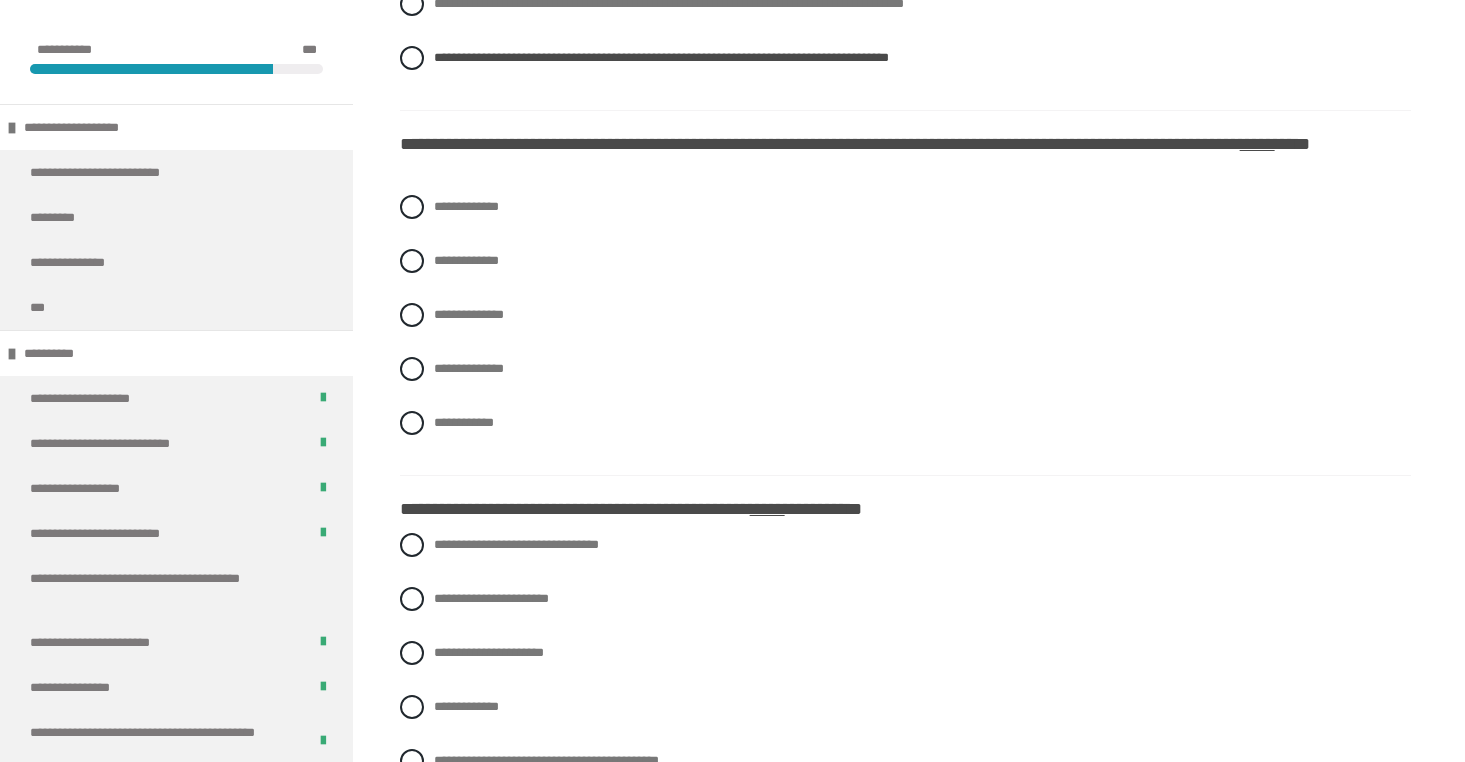 scroll, scrollTop: 1851, scrollLeft: 0, axis: vertical 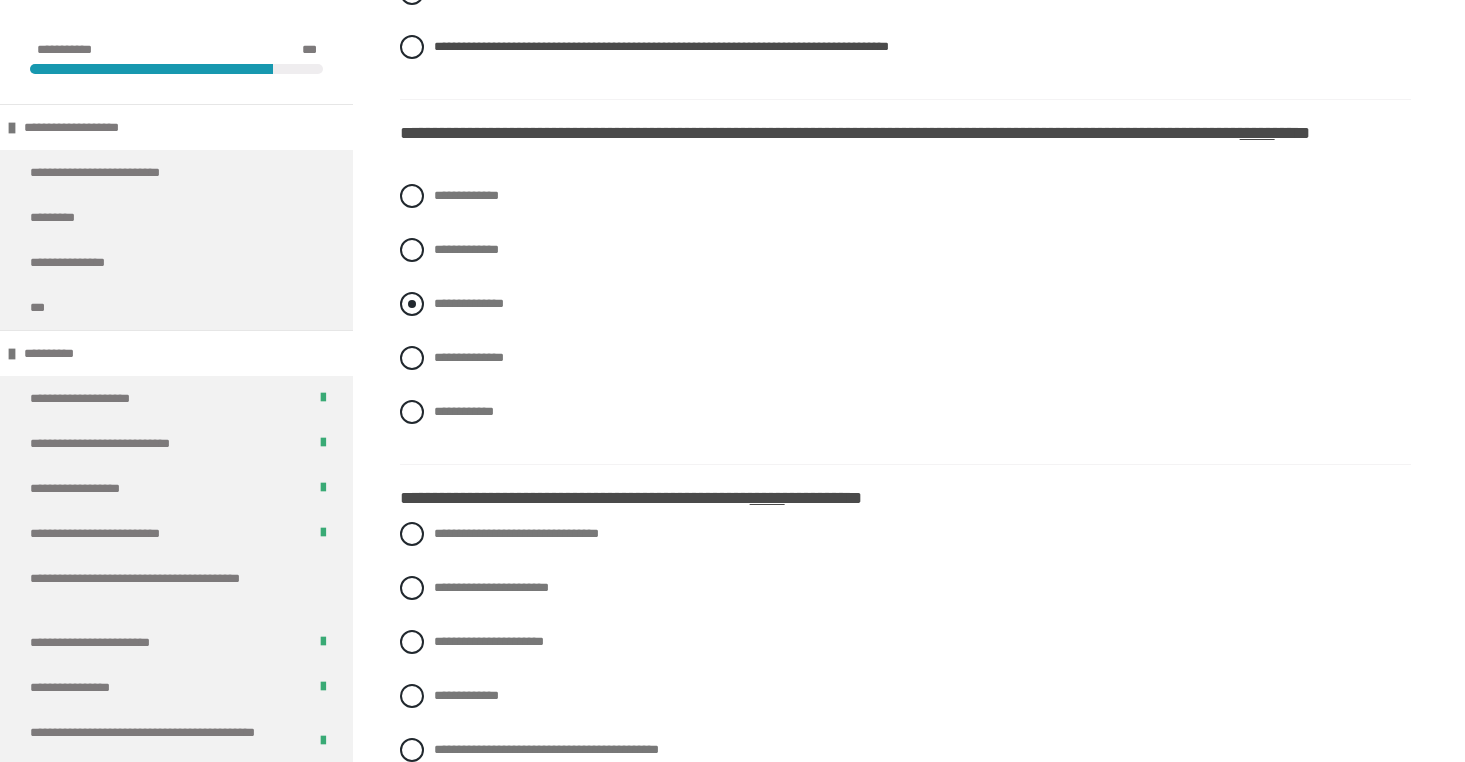 click on "**********" at bounding box center [905, 304] 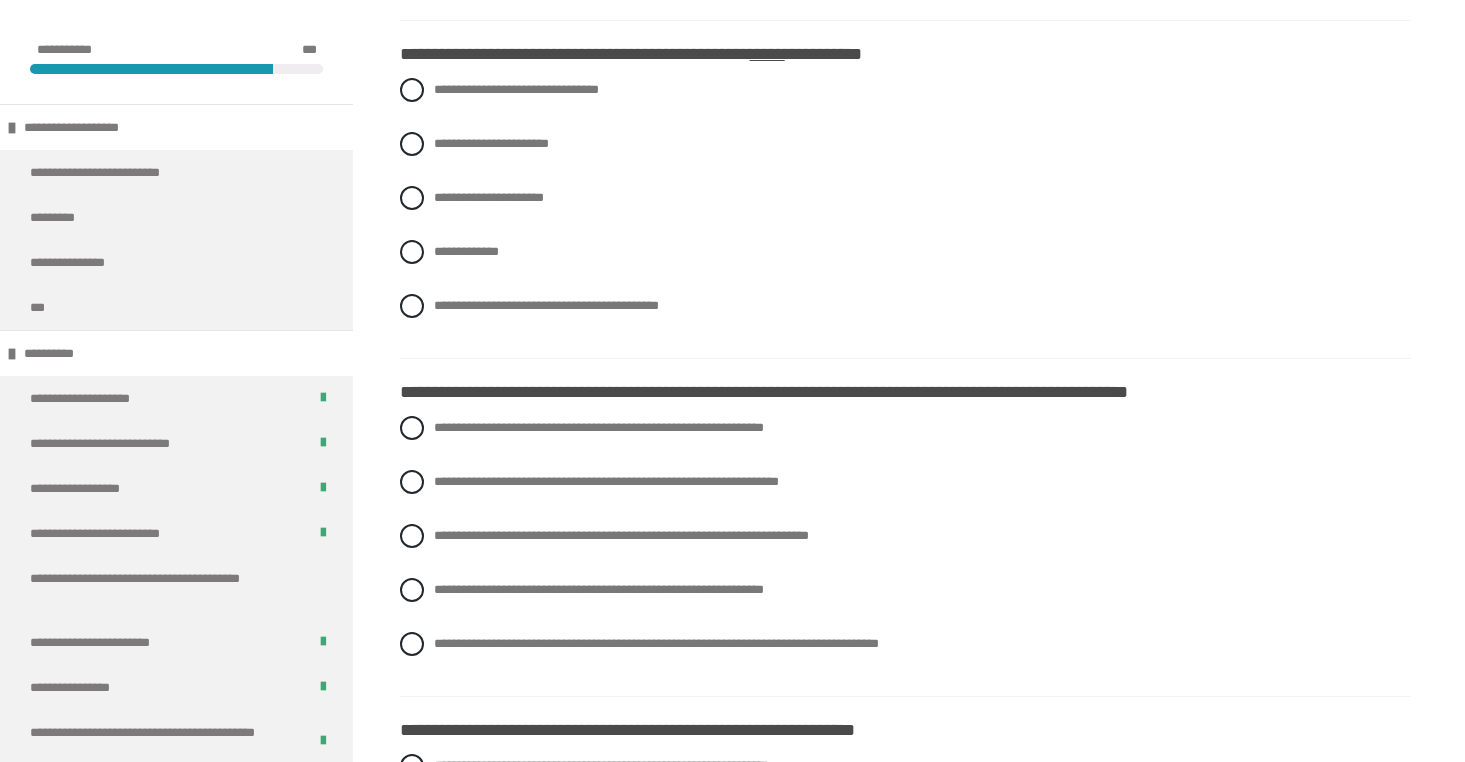 scroll, scrollTop: 2299, scrollLeft: 0, axis: vertical 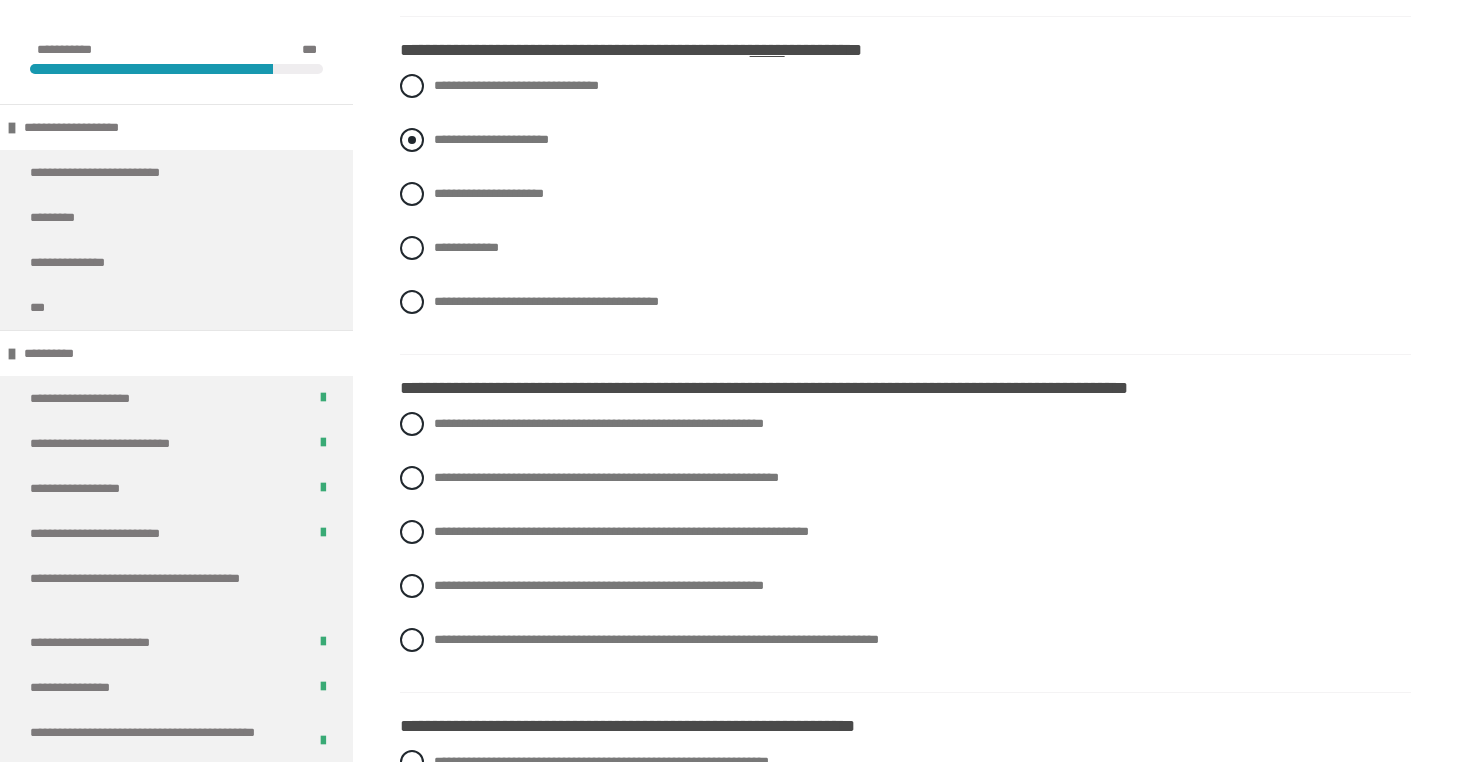 click on "**********" at bounding box center (905, 140) 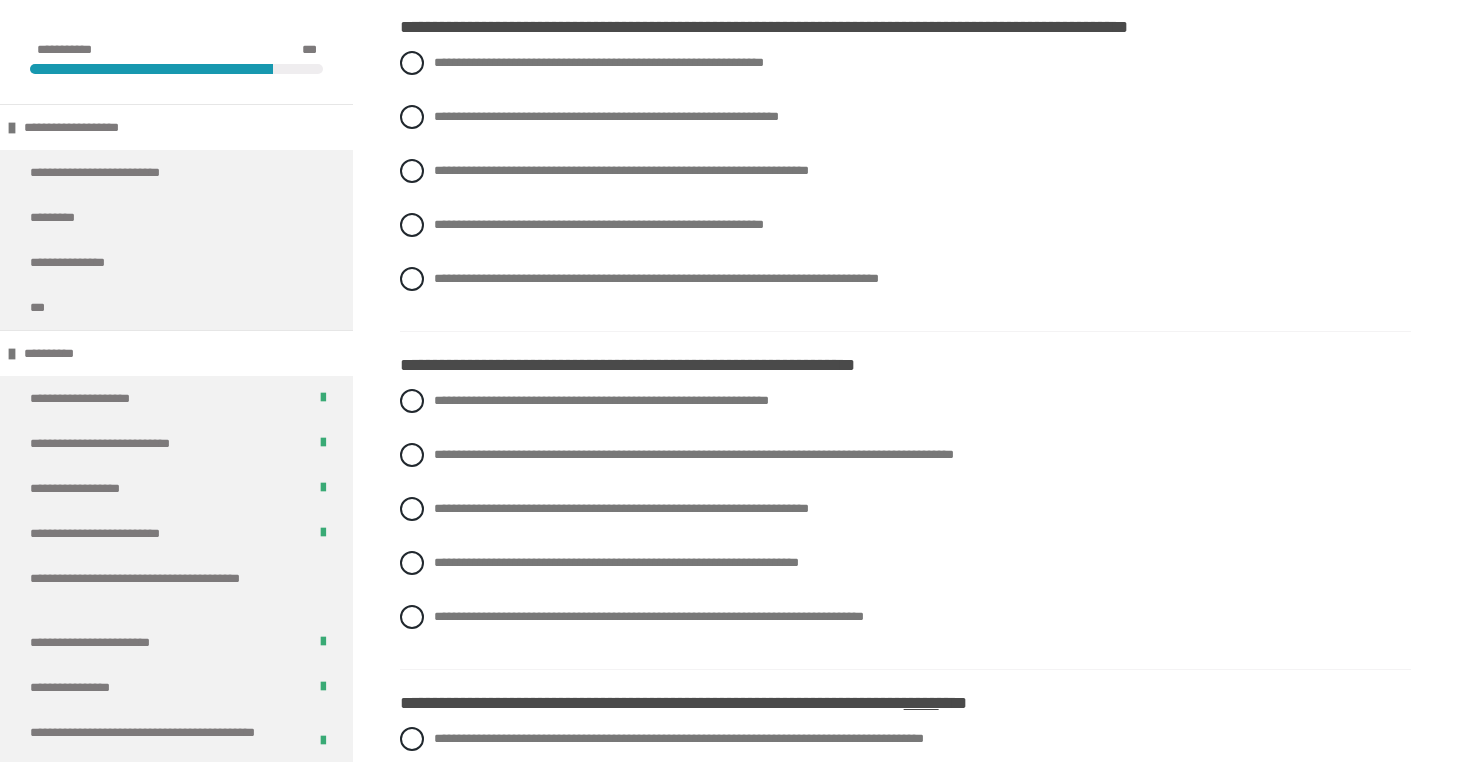 scroll, scrollTop: 2661, scrollLeft: 0, axis: vertical 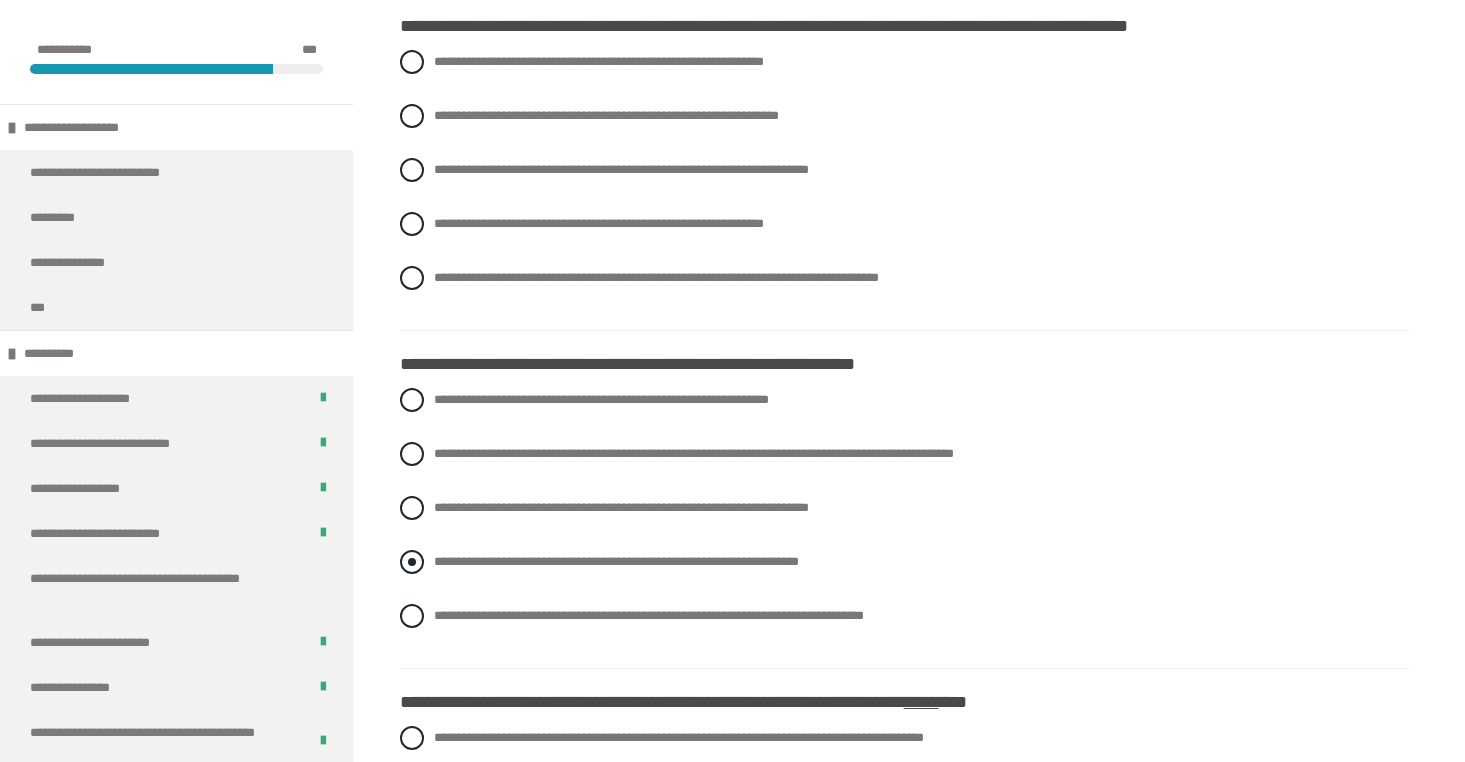 click on "**********" at bounding box center [905, 562] 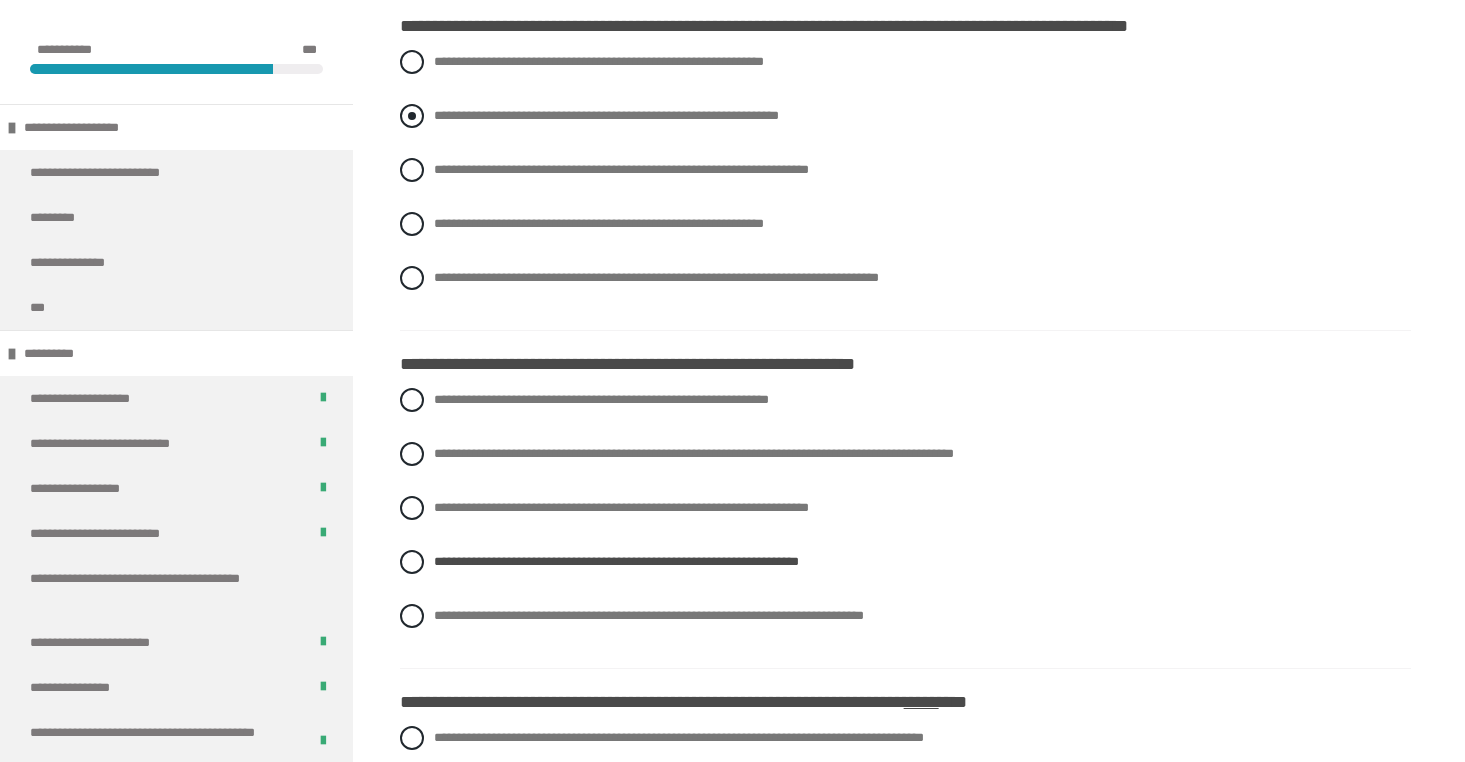 click on "**********" at bounding box center (606, 115) 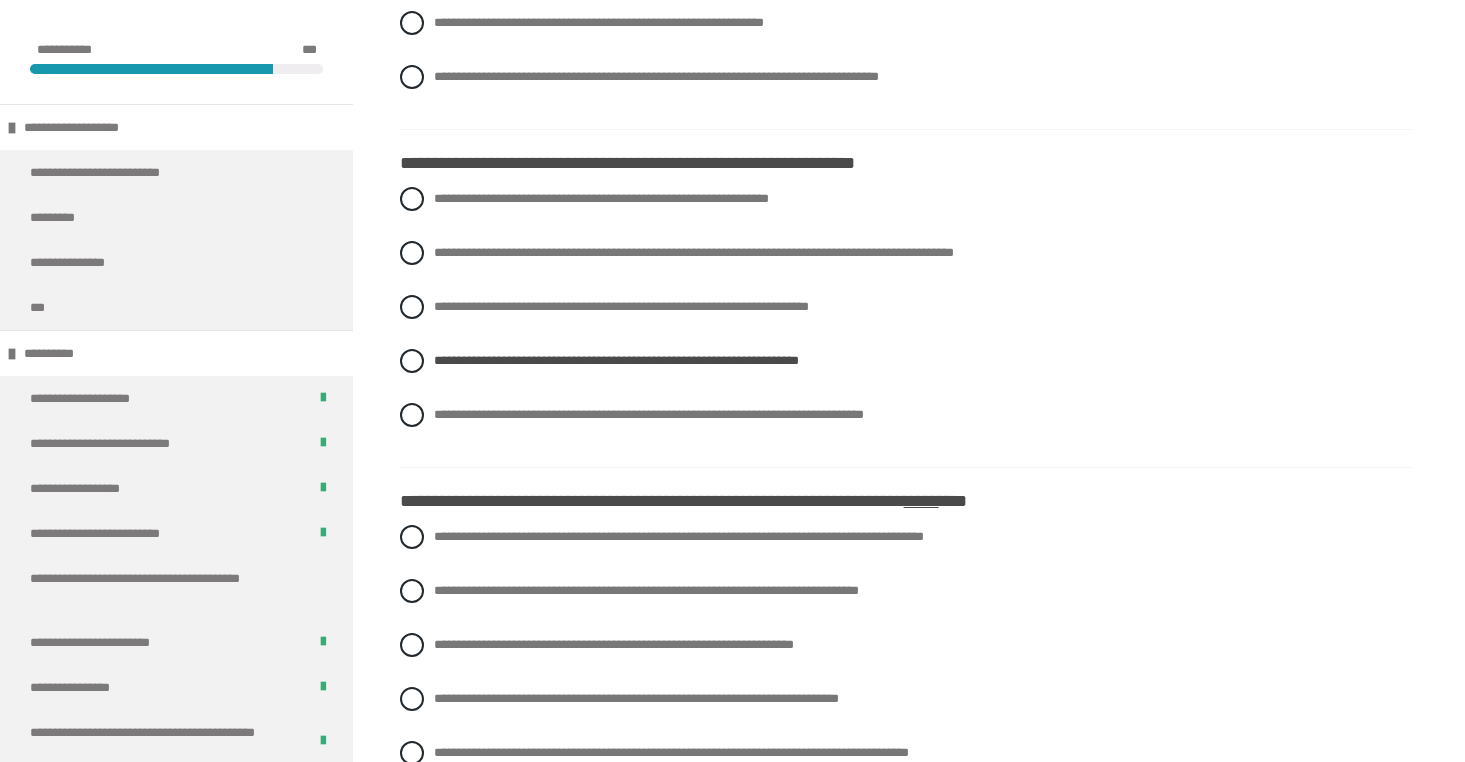 scroll, scrollTop: 2864, scrollLeft: 0, axis: vertical 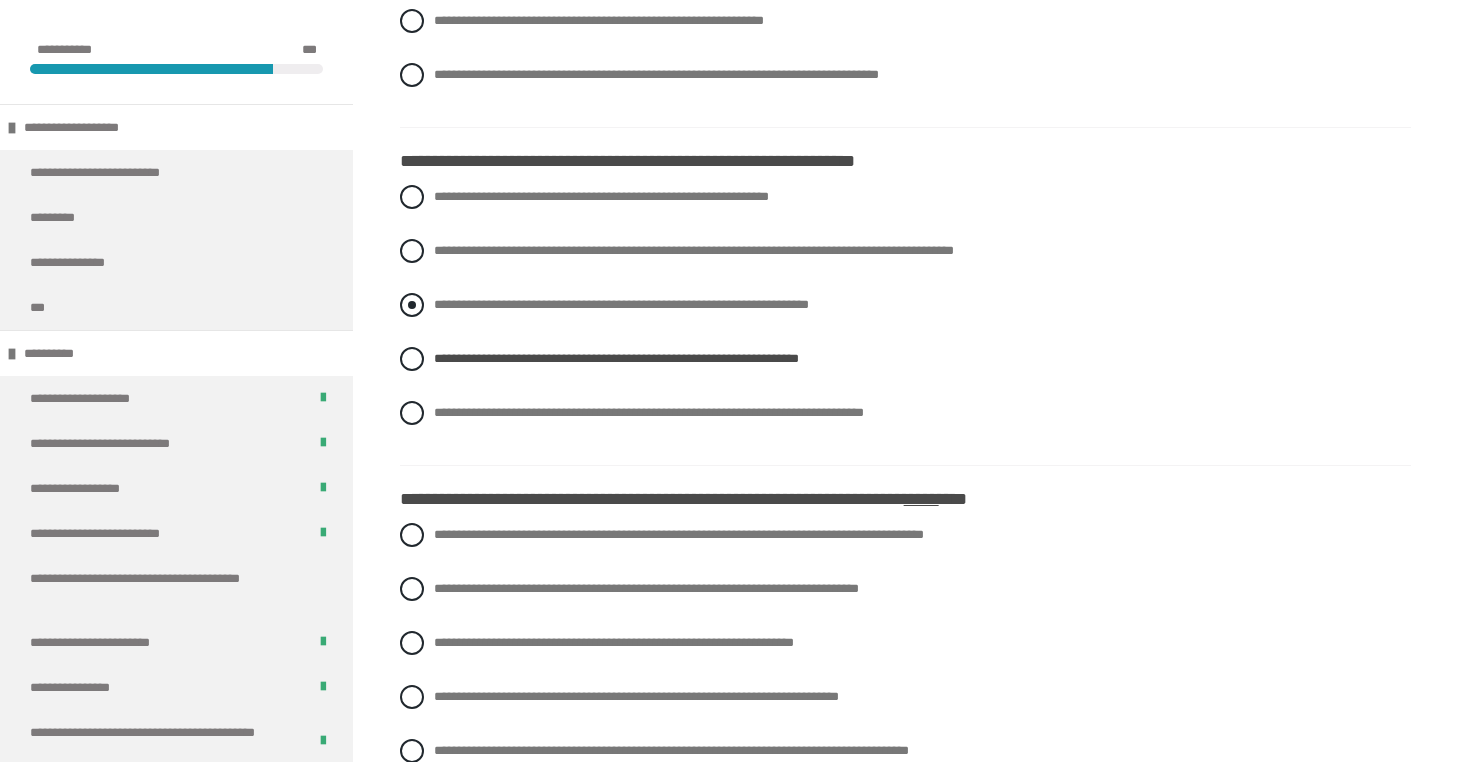click on "**********" at bounding box center [621, 304] 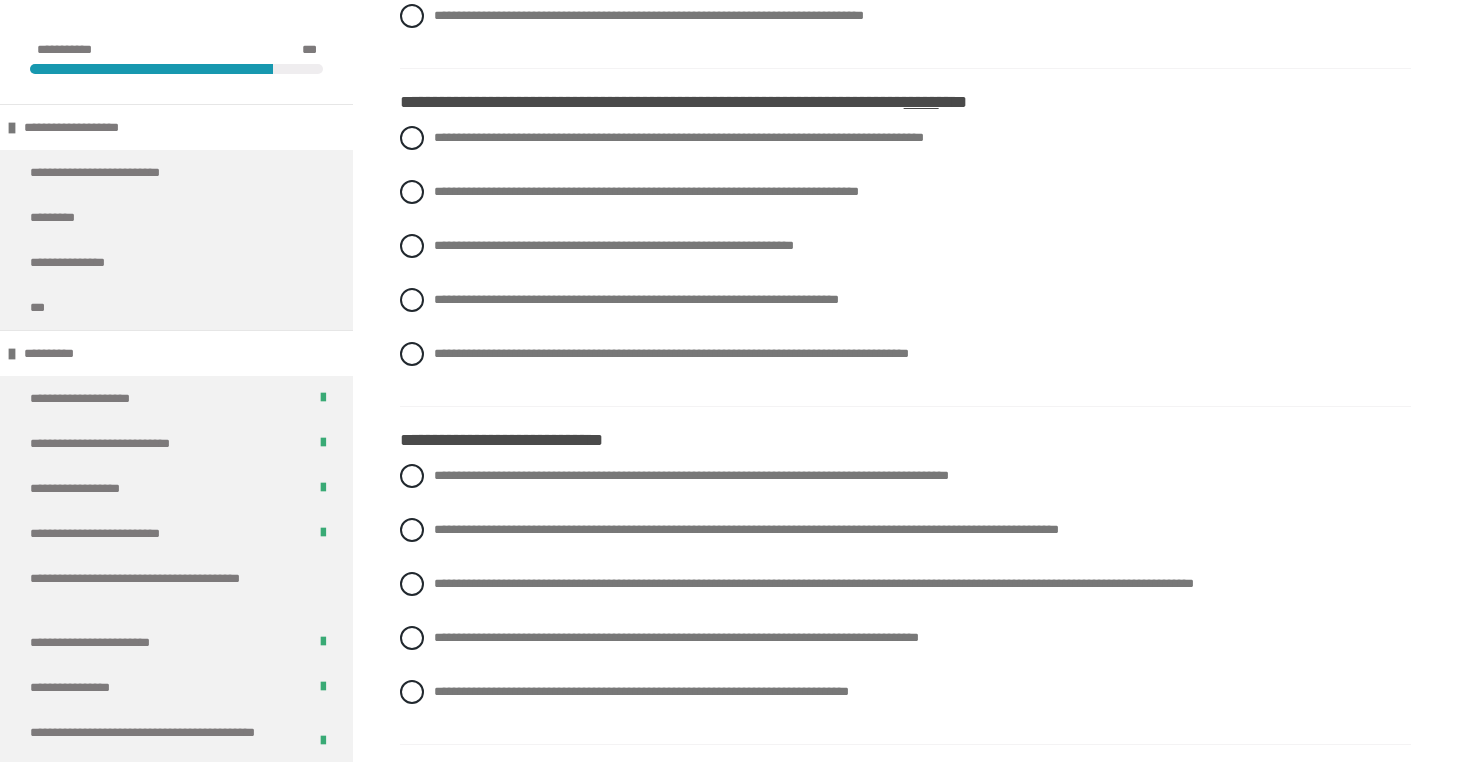 scroll, scrollTop: 3270, scrollLeft: 0, axis: vertical 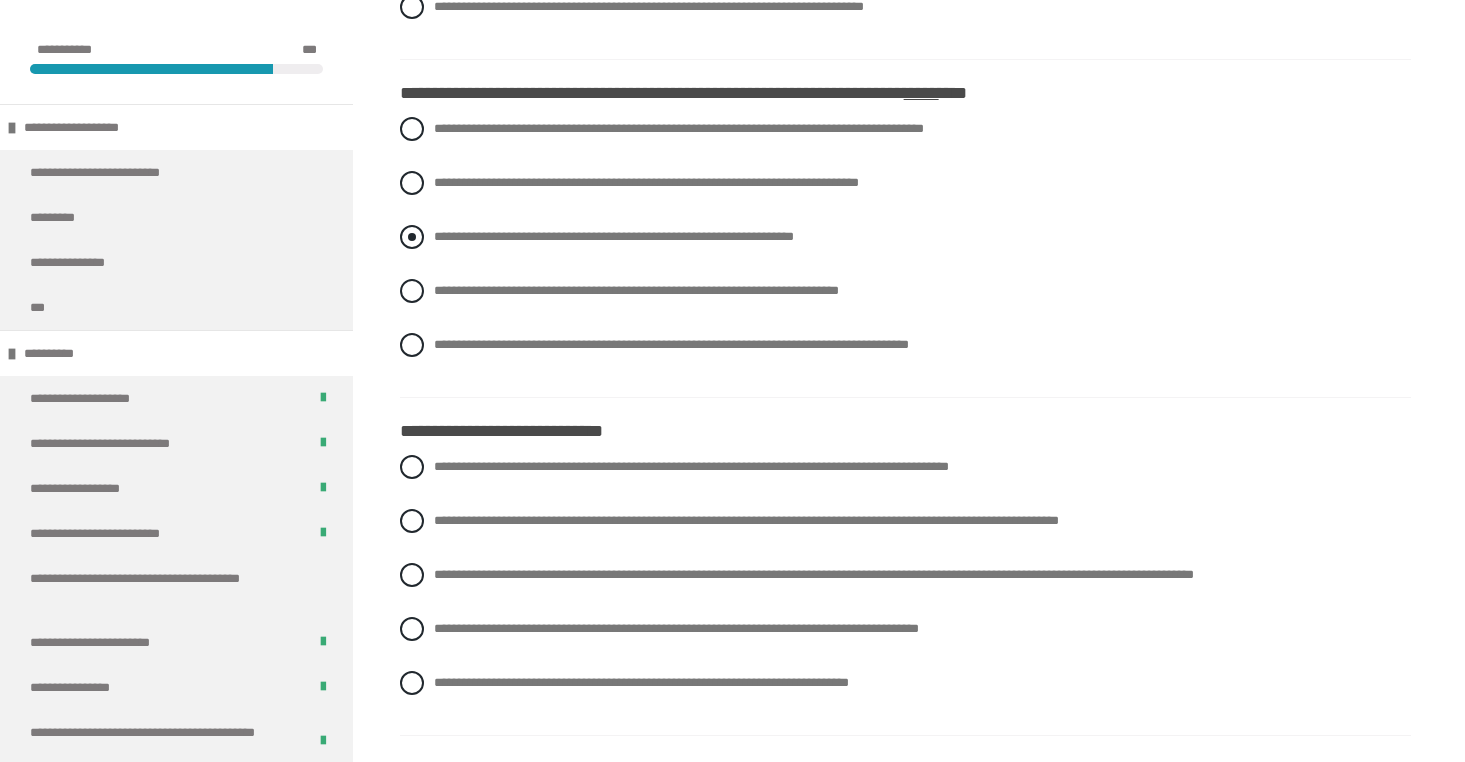 click on "**********" at bounding box center [614, 236] 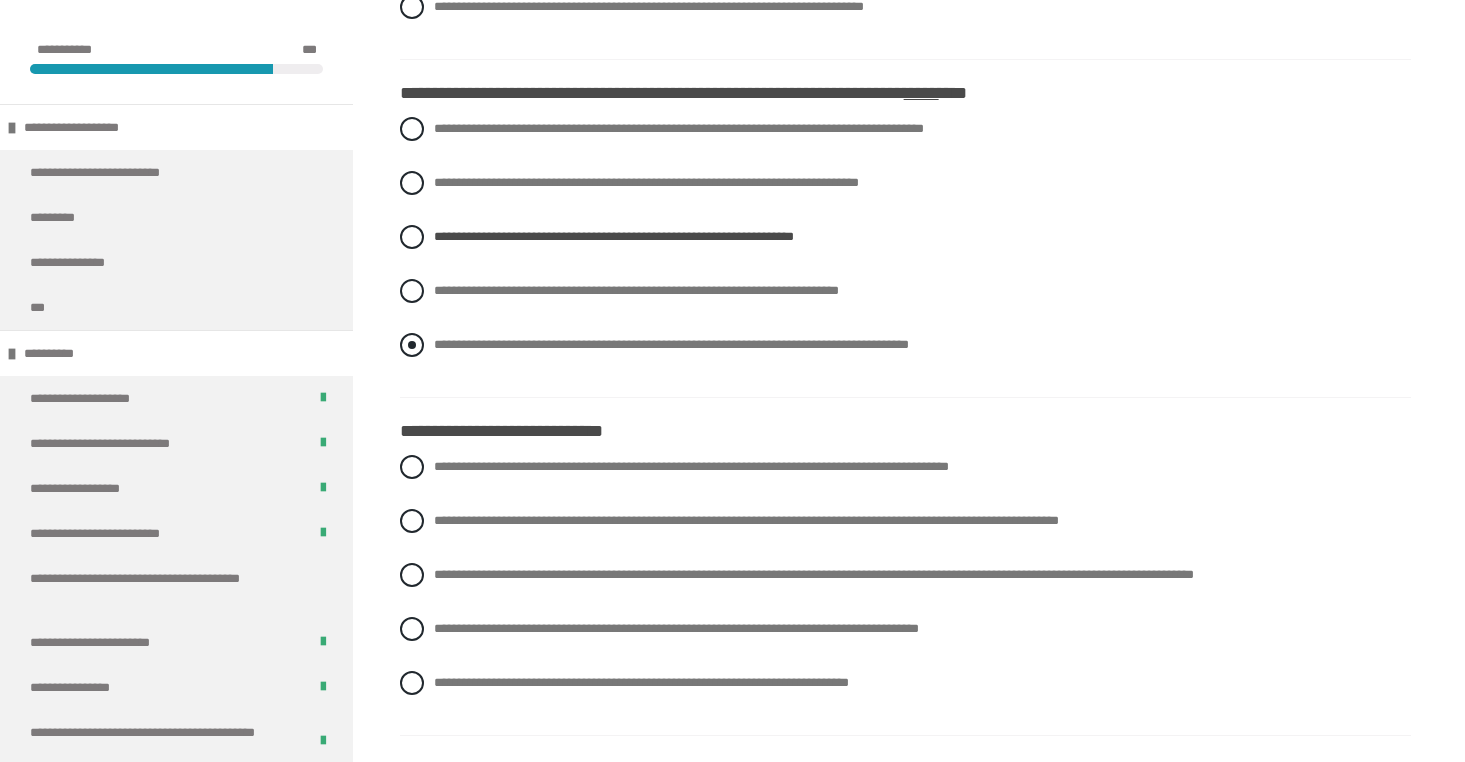 click on "**********" at bounding box center [671, 344] 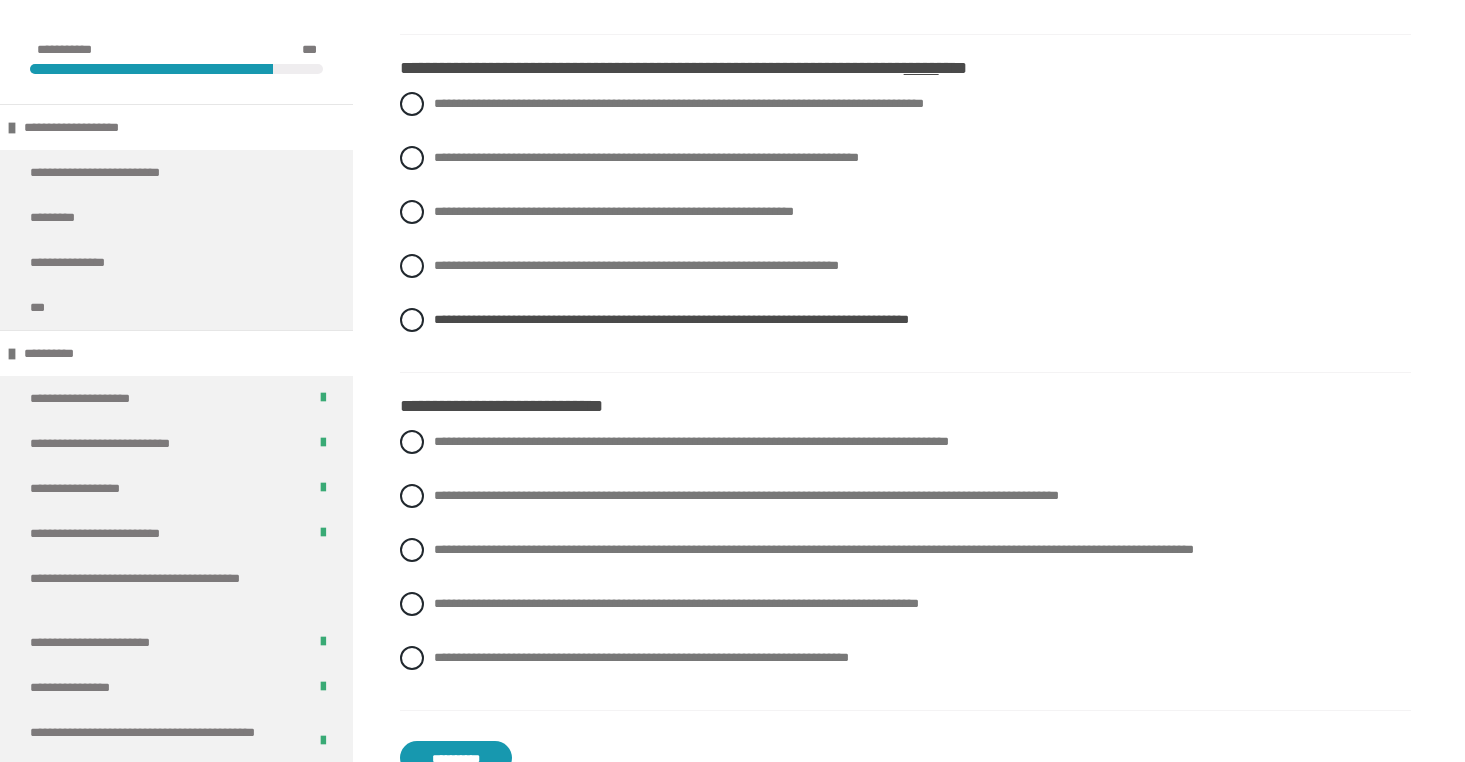 scroll, scrollTop: 3302, scrollLeft: 0, axis: vertical 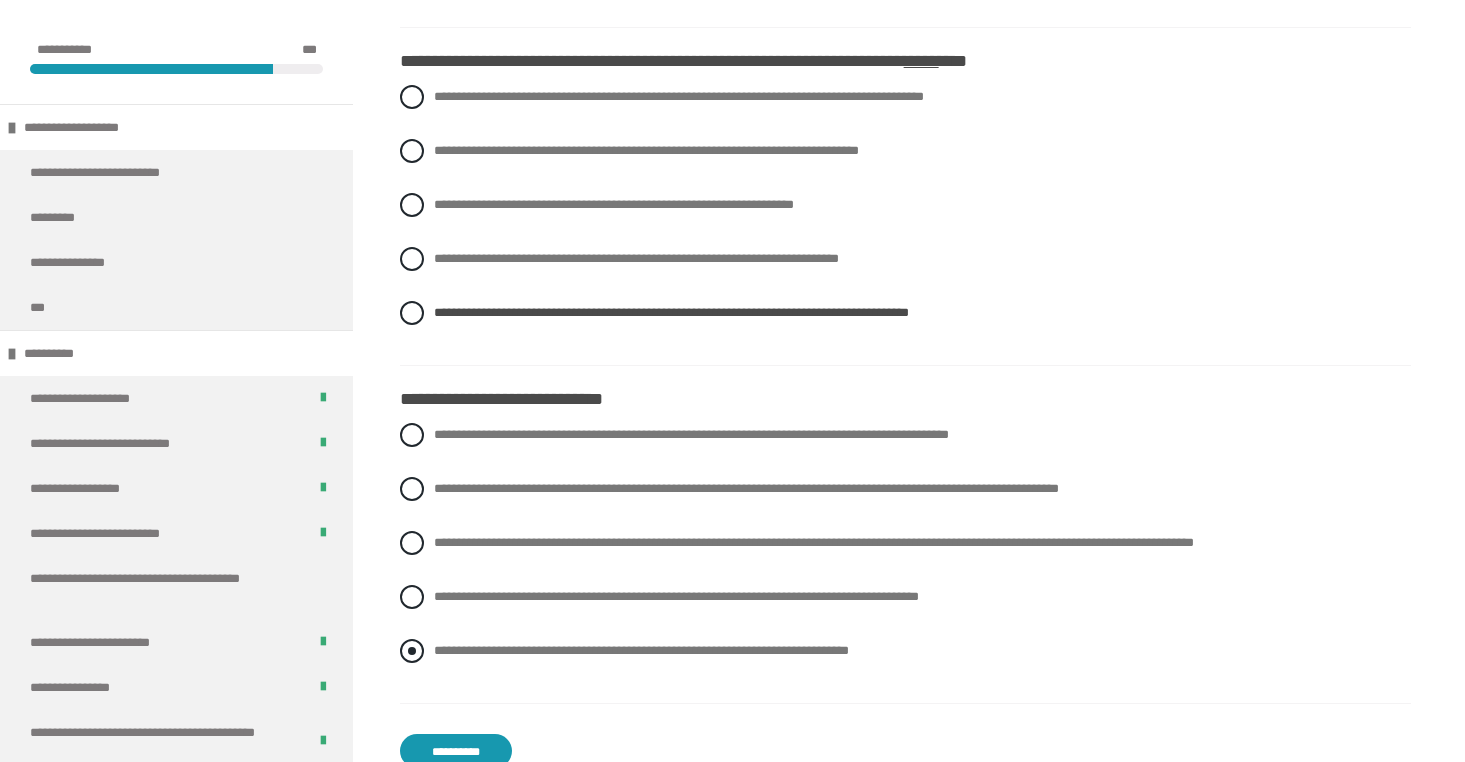 click at bounding box center (412, 651) 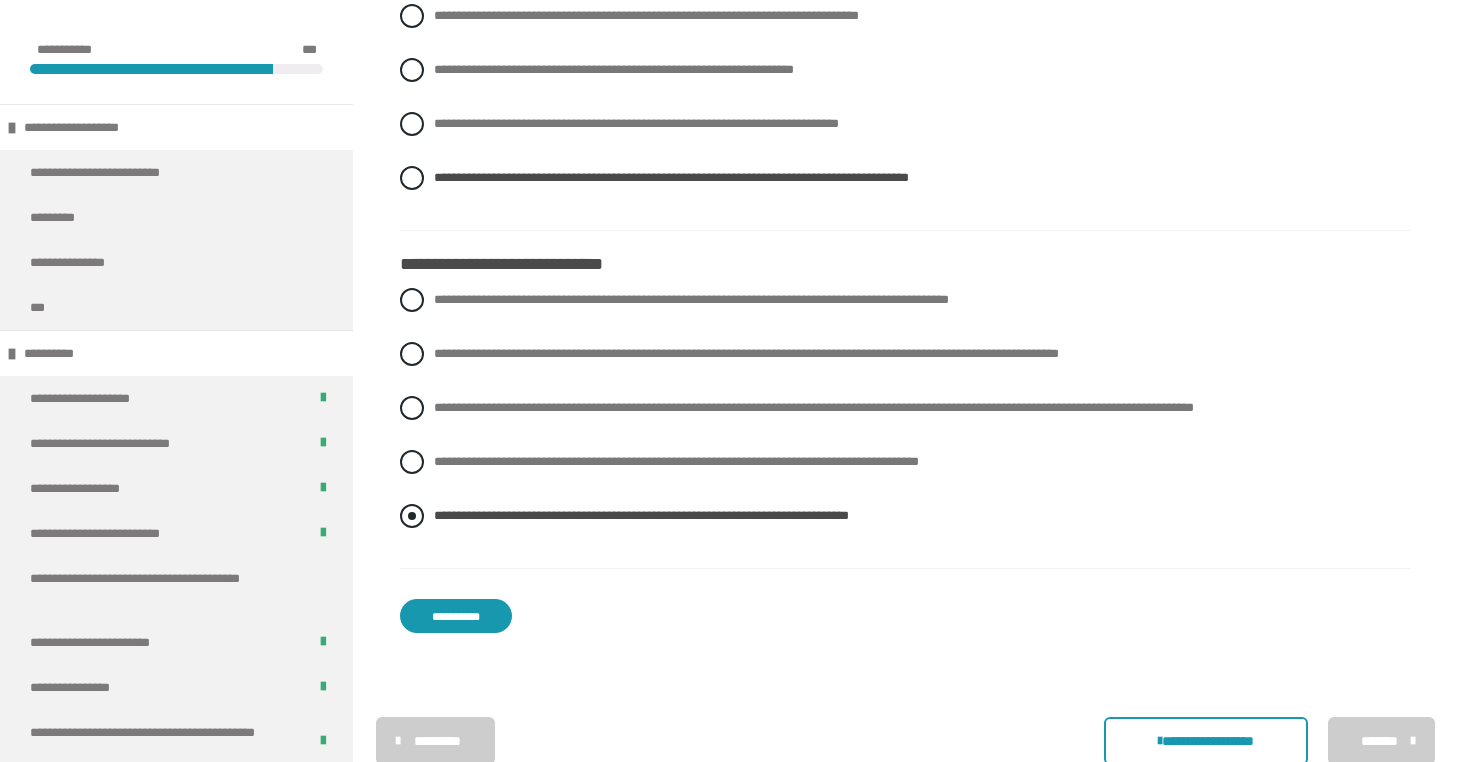 scroll, scrollTop: 3438, scrollLeft: 0, axis: vertical 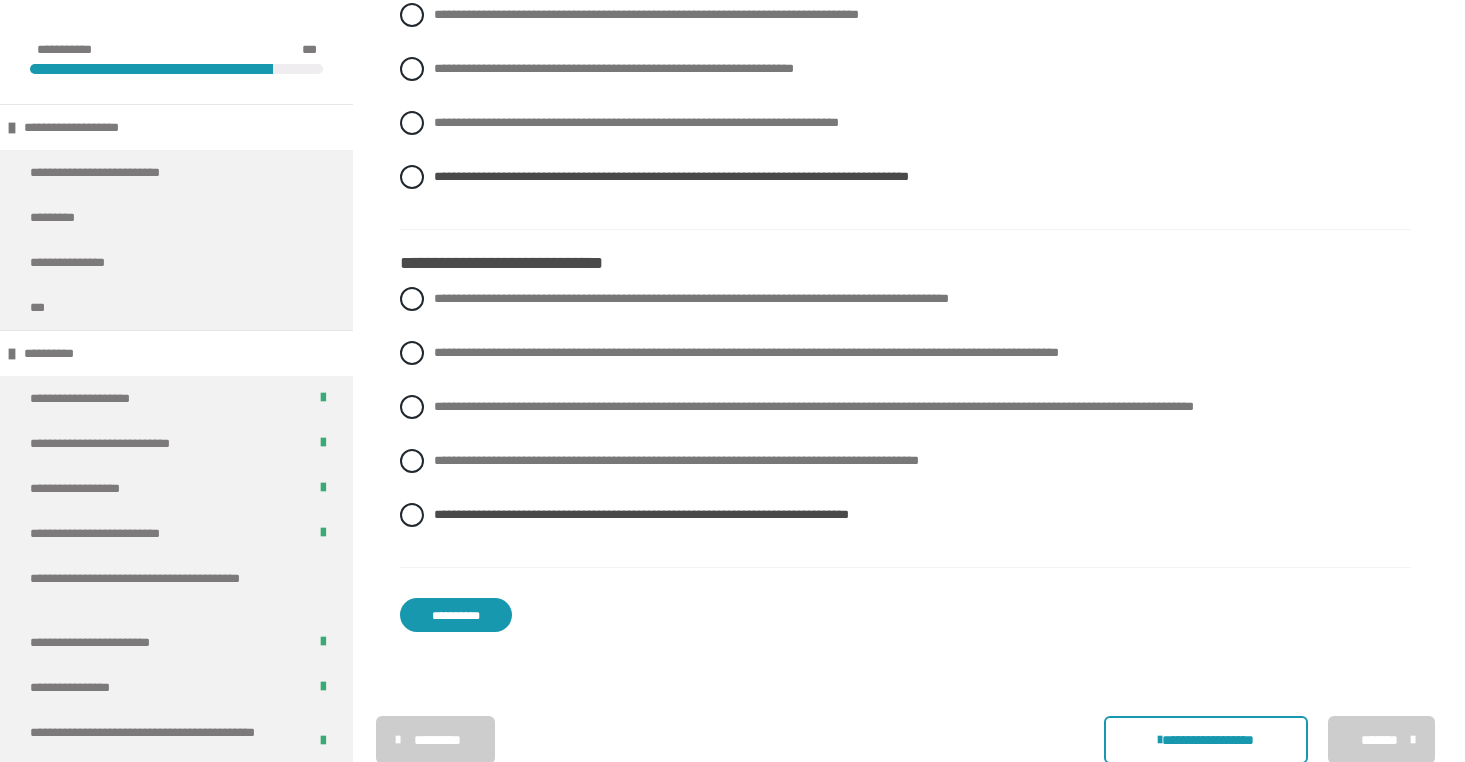 click on "**********" at bounding box center (456, 615) 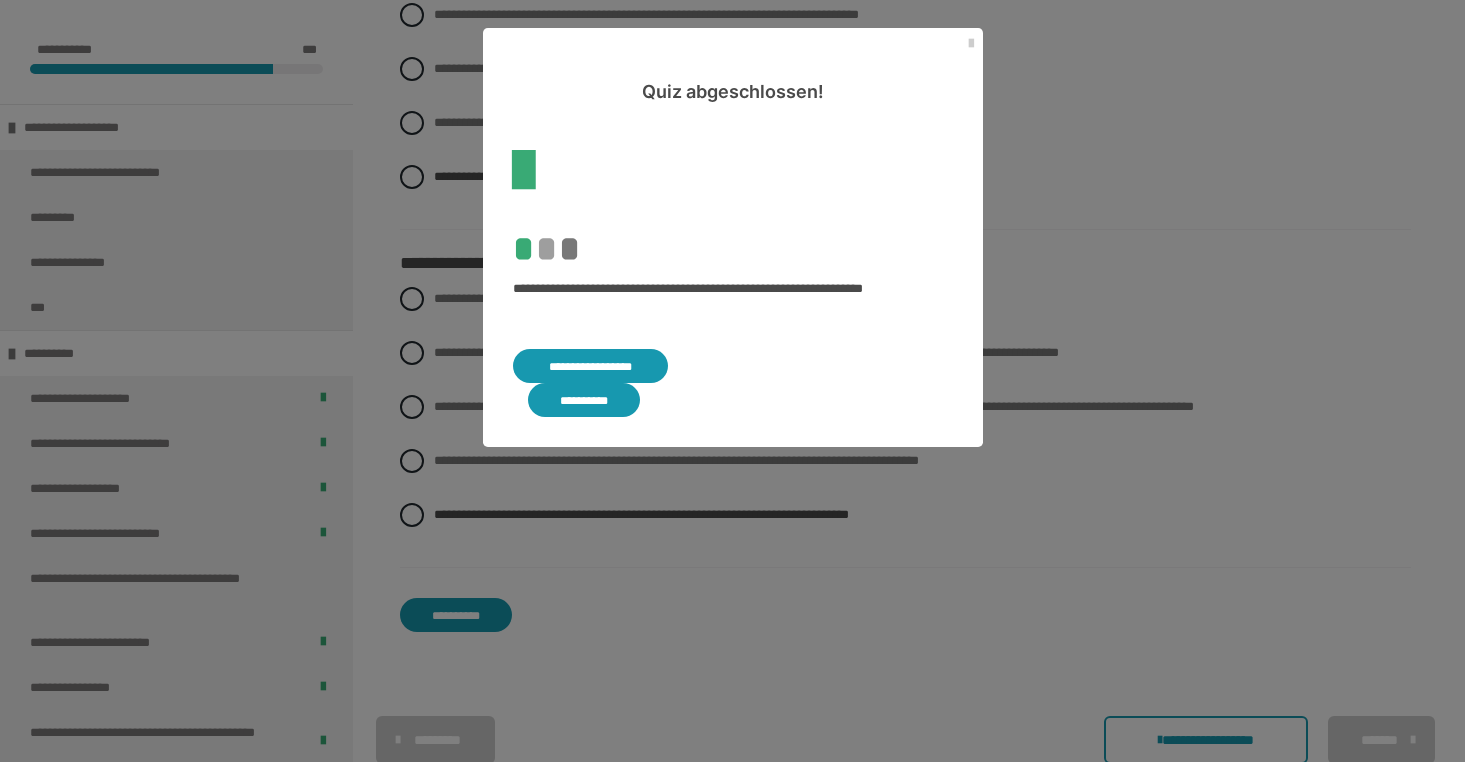 scroll, scrollTop: 508, scrollLeft: 0, axis: vertical 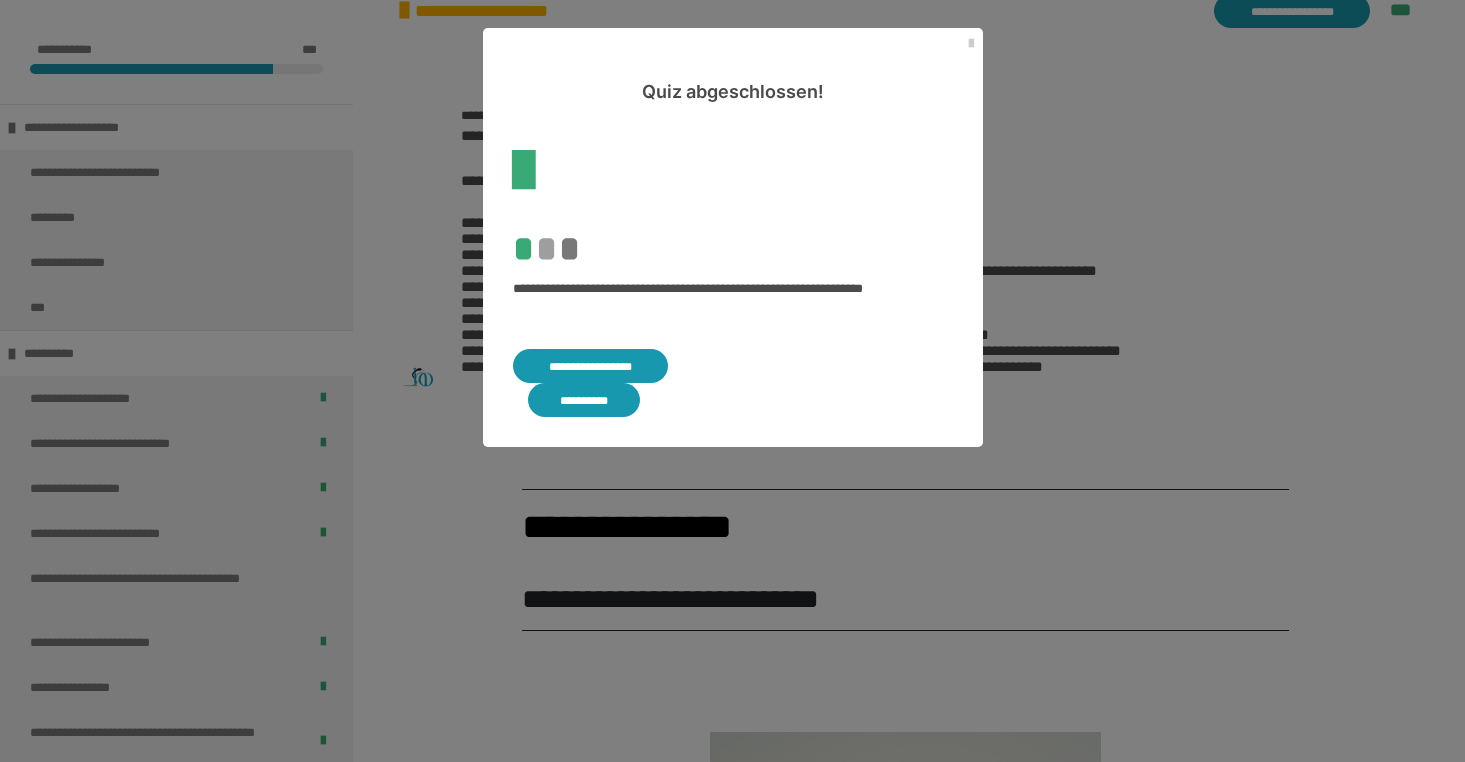 click on "**********" at bounding box center (591, 366) 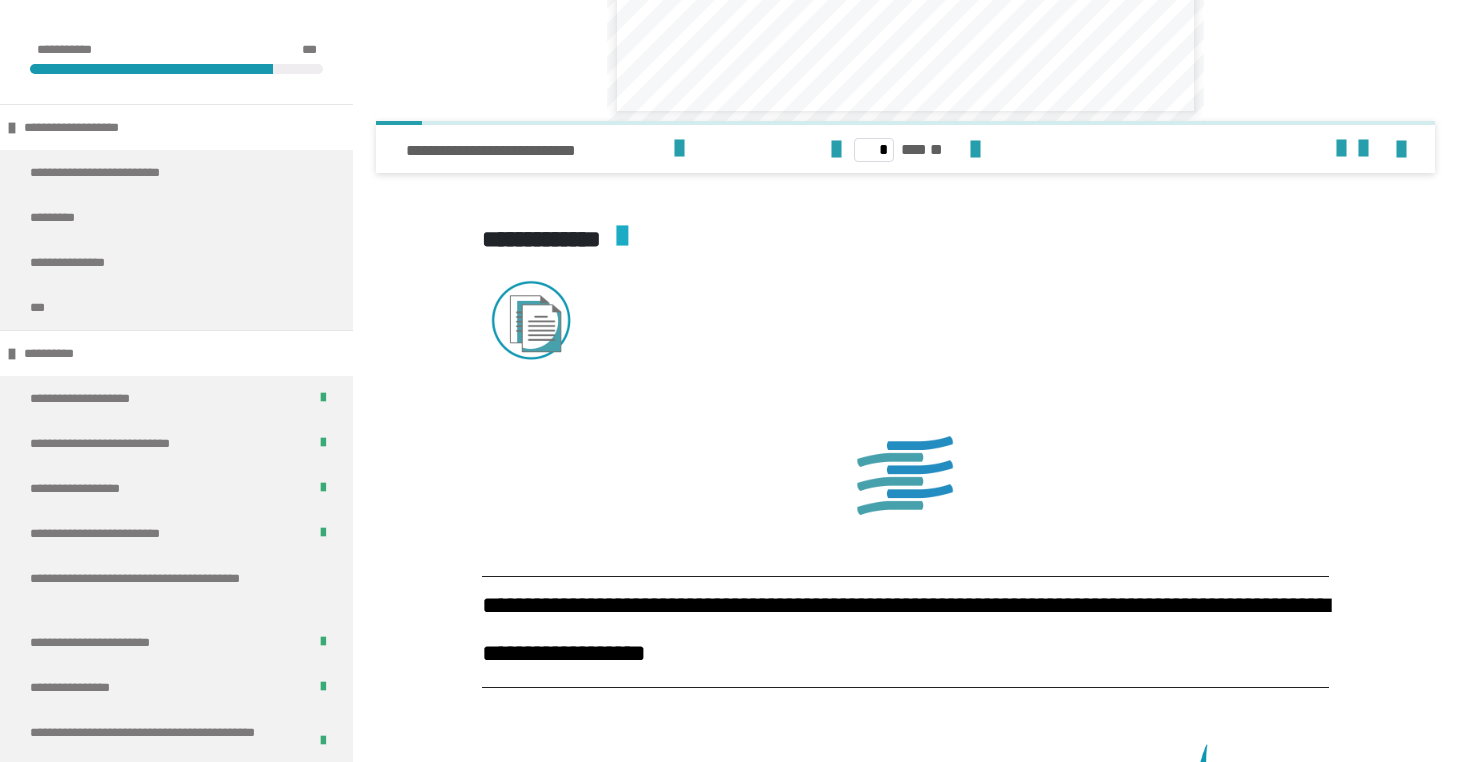 scroll, scrollTop: 5039, scrollLeft: 0, axis: vertical 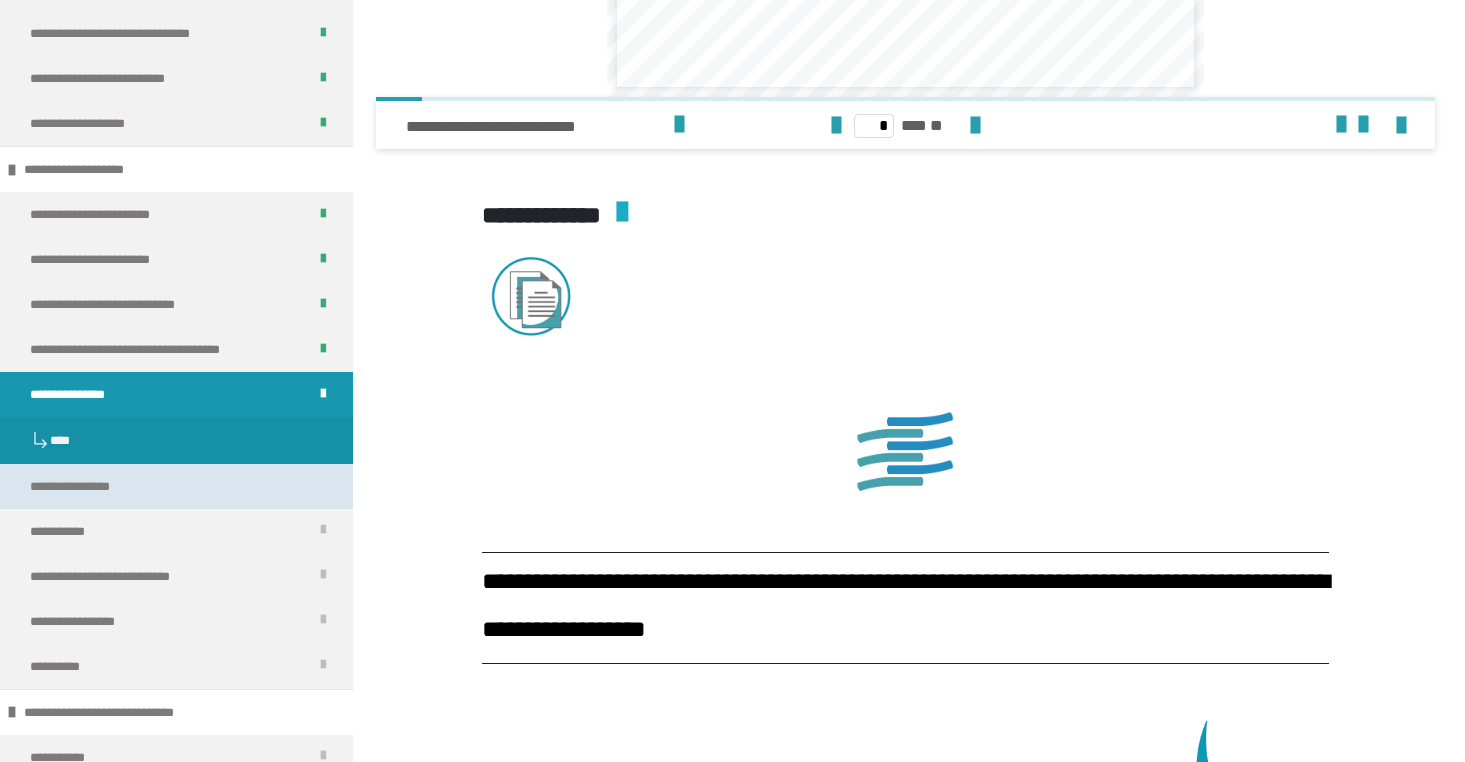 click on "**********" at bounding box center [86, 486] 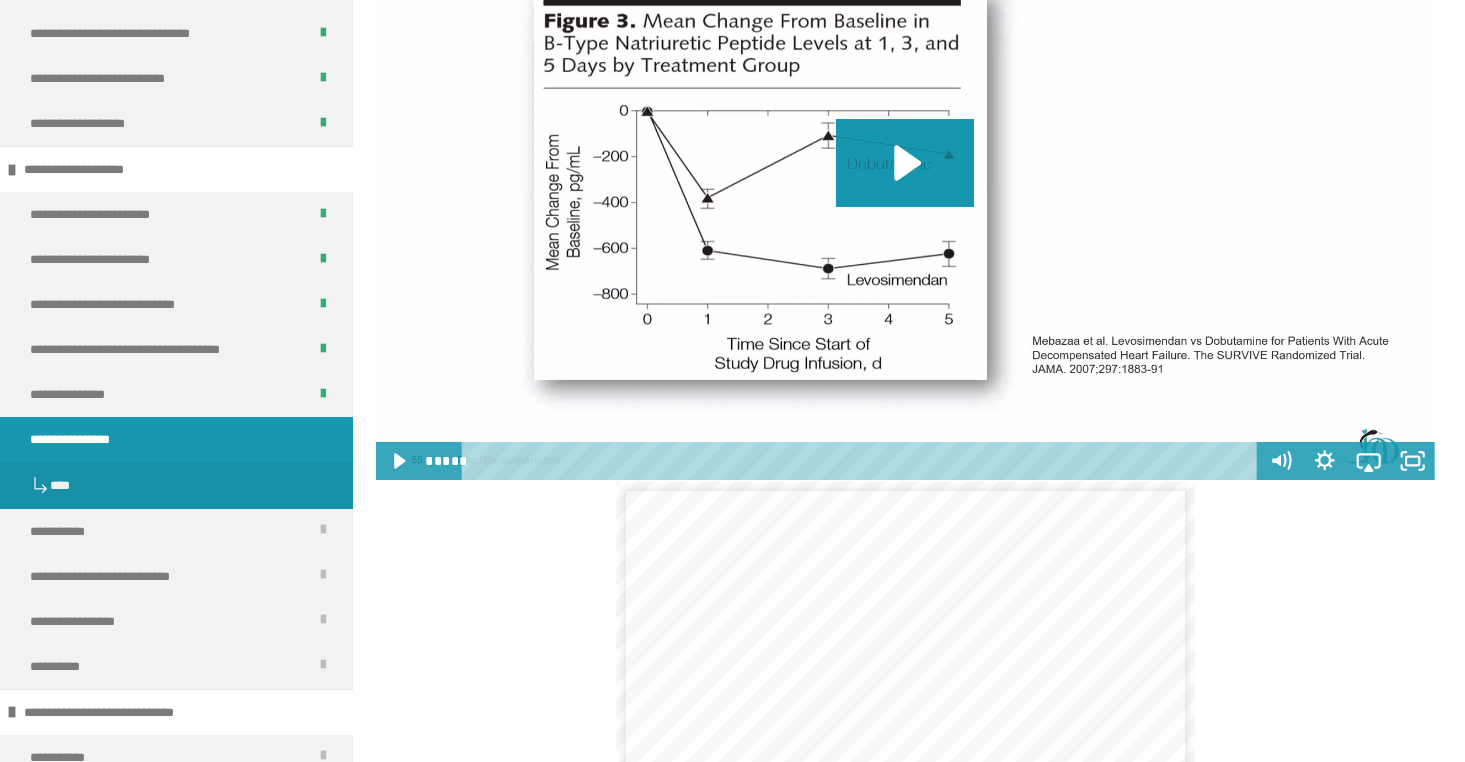 scroll, scrollTop: 3382, scrollLeft: 0, axis: vertical 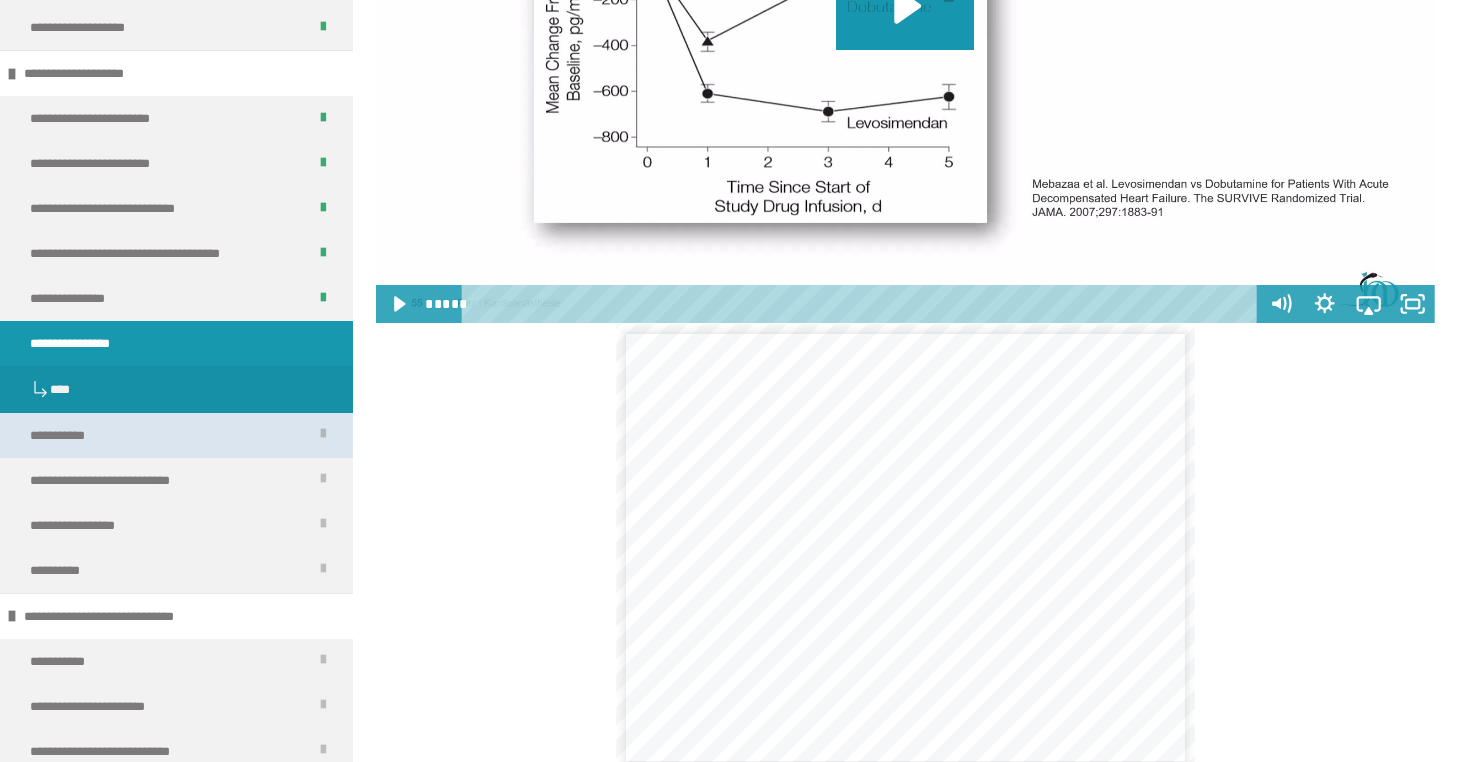 click on "**********" at bounding box center (70, 435) 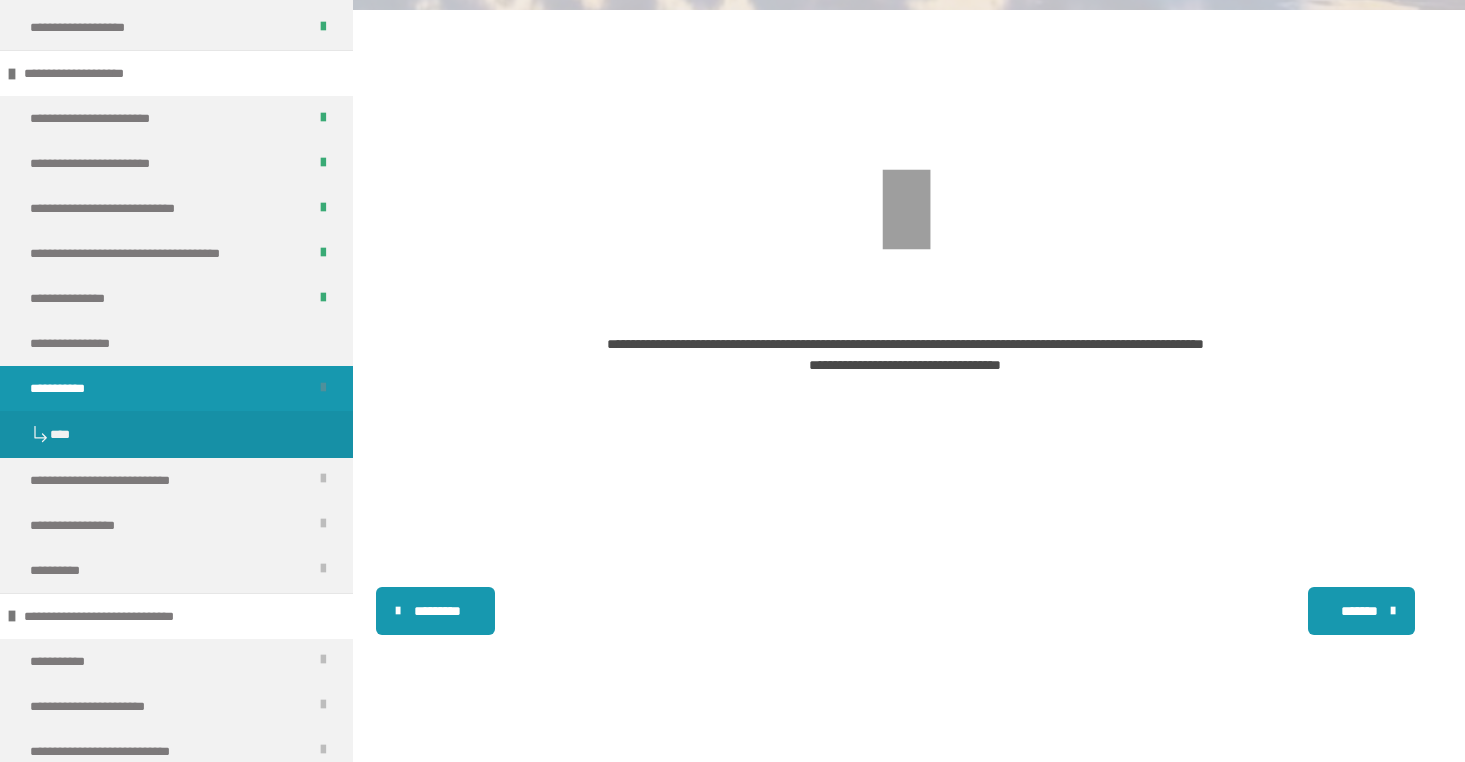click on "*********" at bounding box center [437, 611] 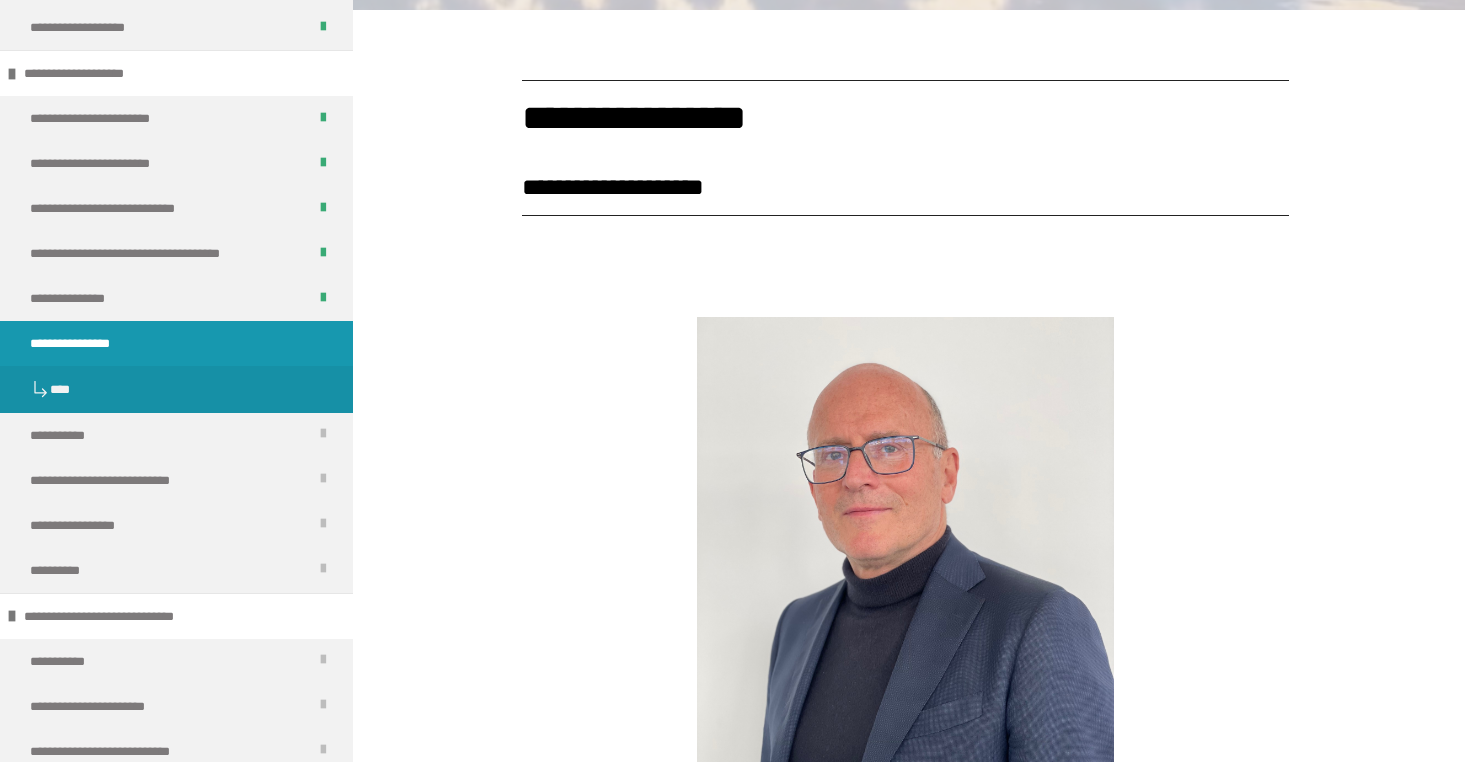 scroll, scrollTop: -85, scrollLeft: 0, axis: vertical 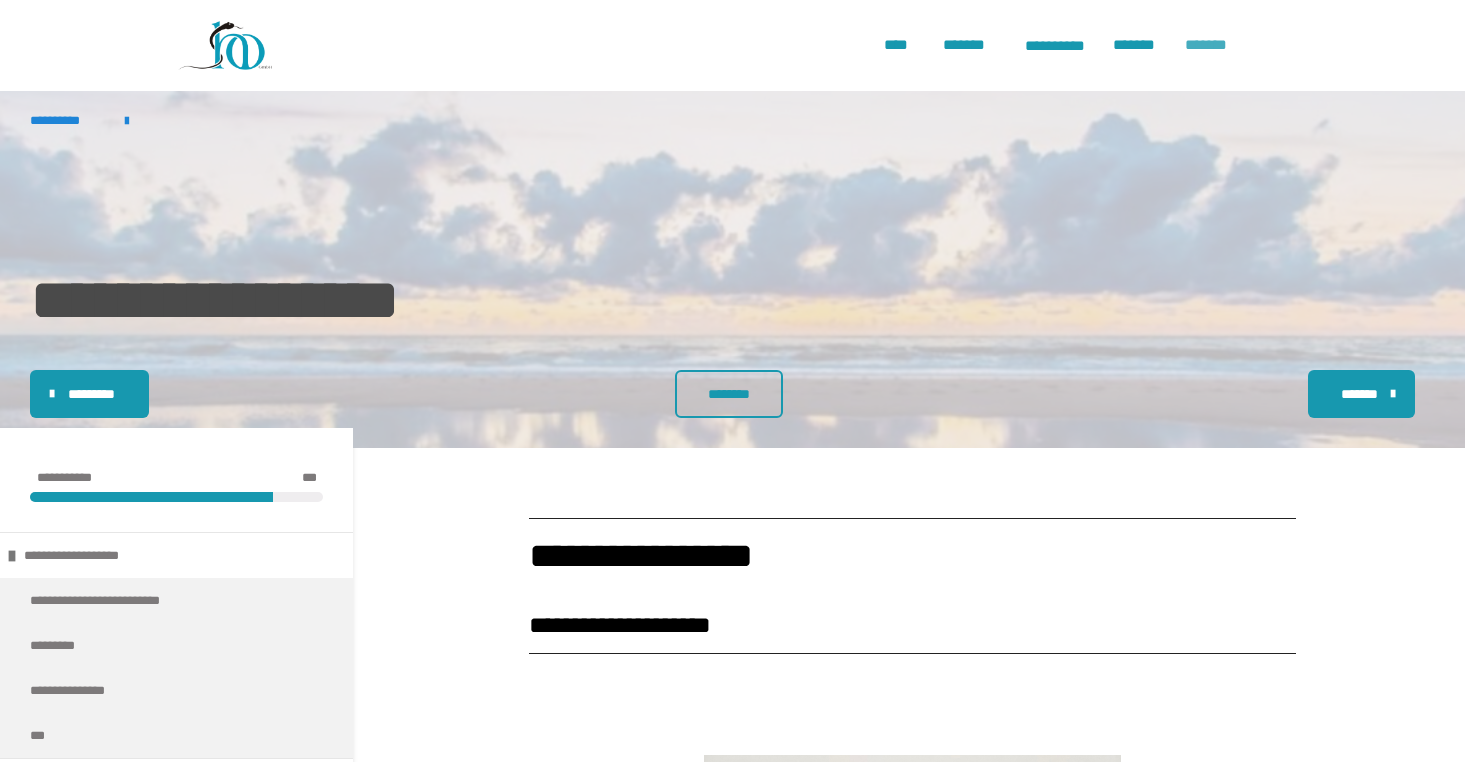 click on "*******" at bounding box center [1210, 46] 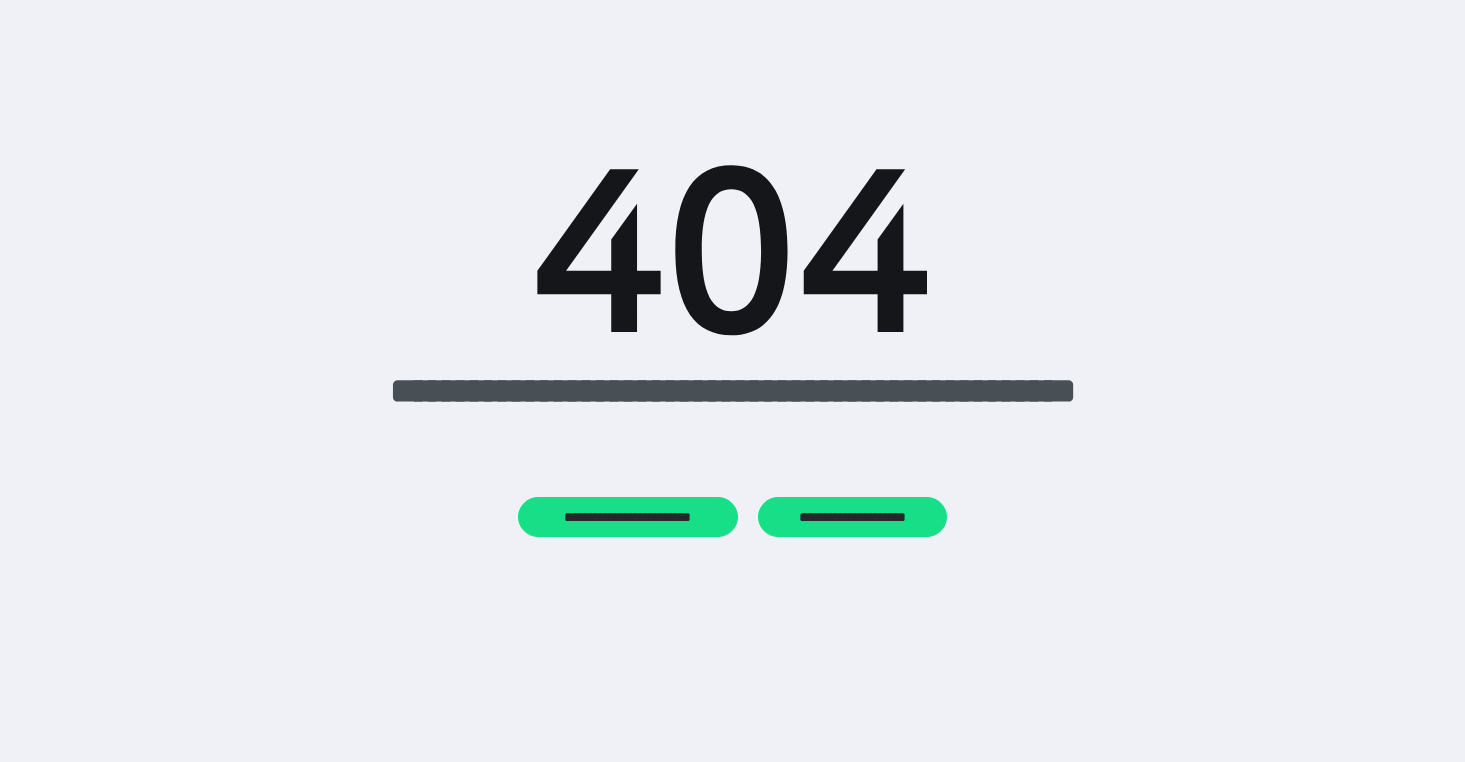 scroll, scrollTop: 0, scrollLeft: 0, axis: both 